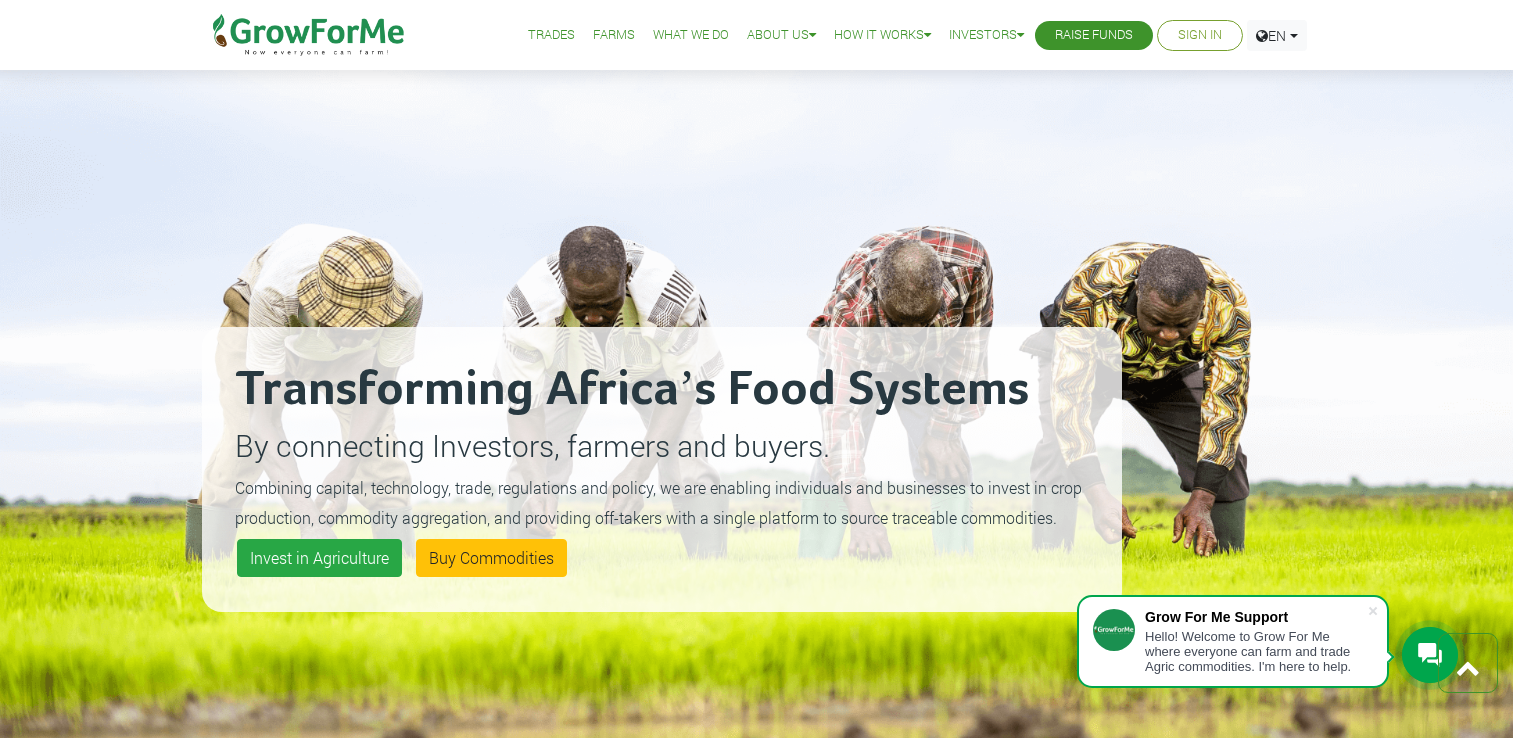 scroll, scrollTop: 2440, scrollLeft: 0, axis: vertical 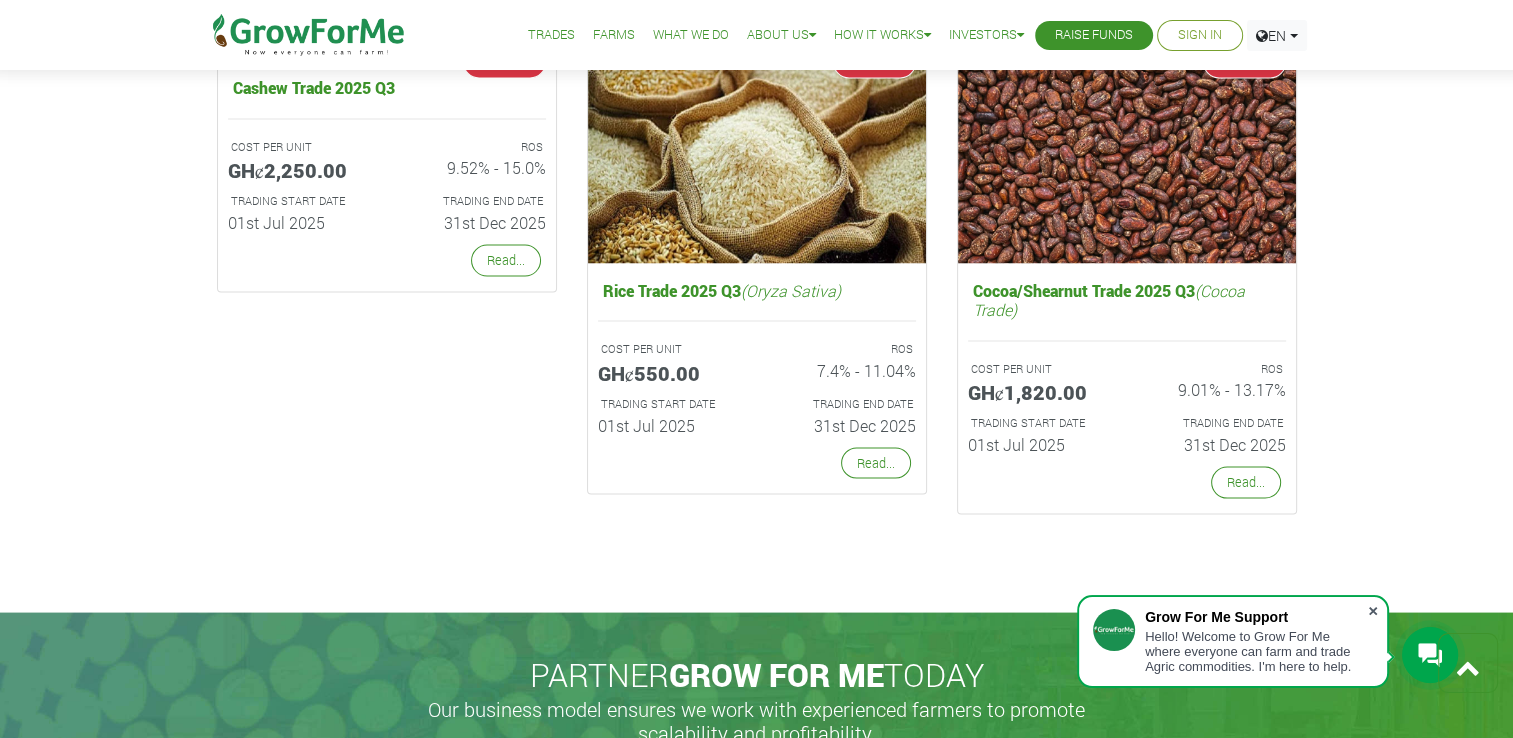 click at bounding box center (1373, 611) 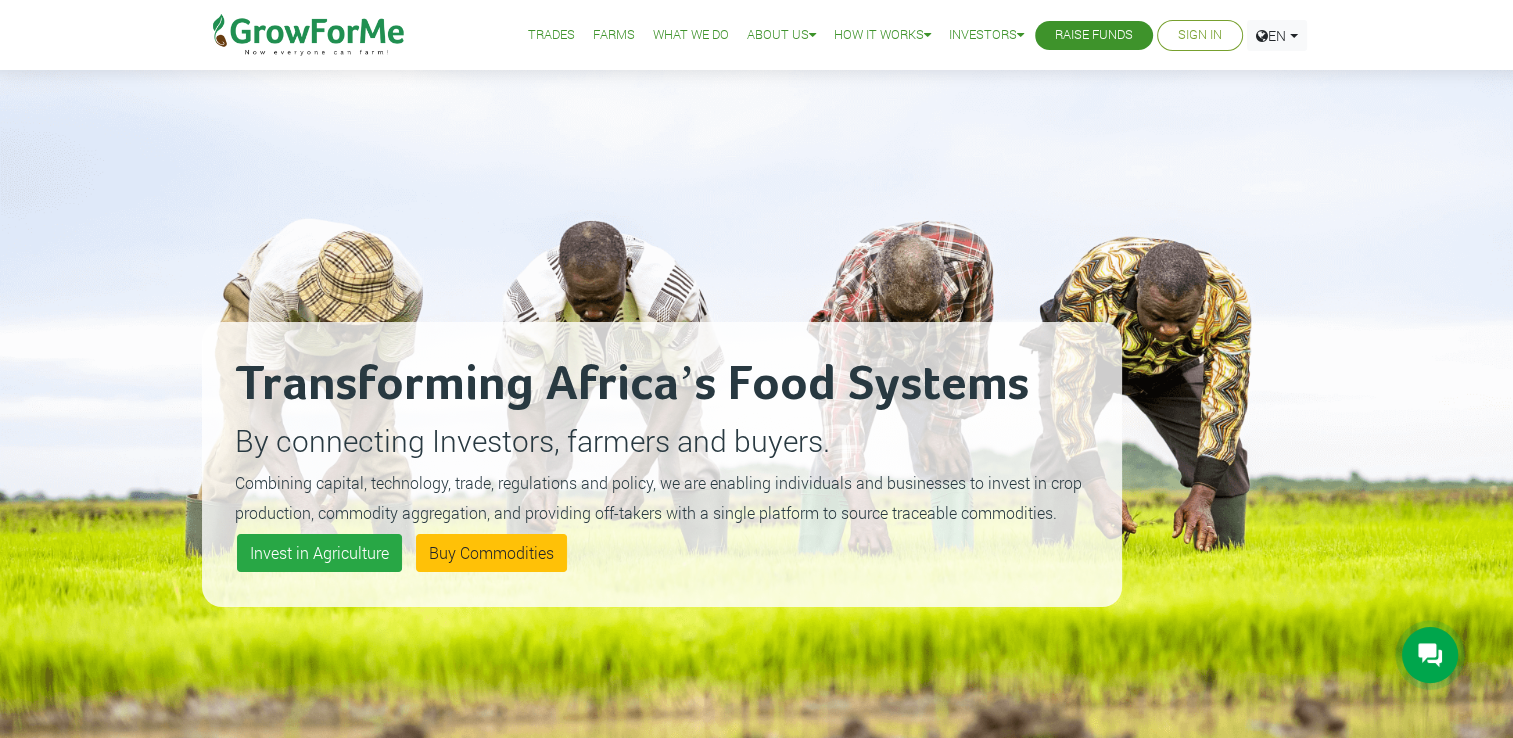 scroll, scrollTop: 0, scrollLeft: 0, axis: both 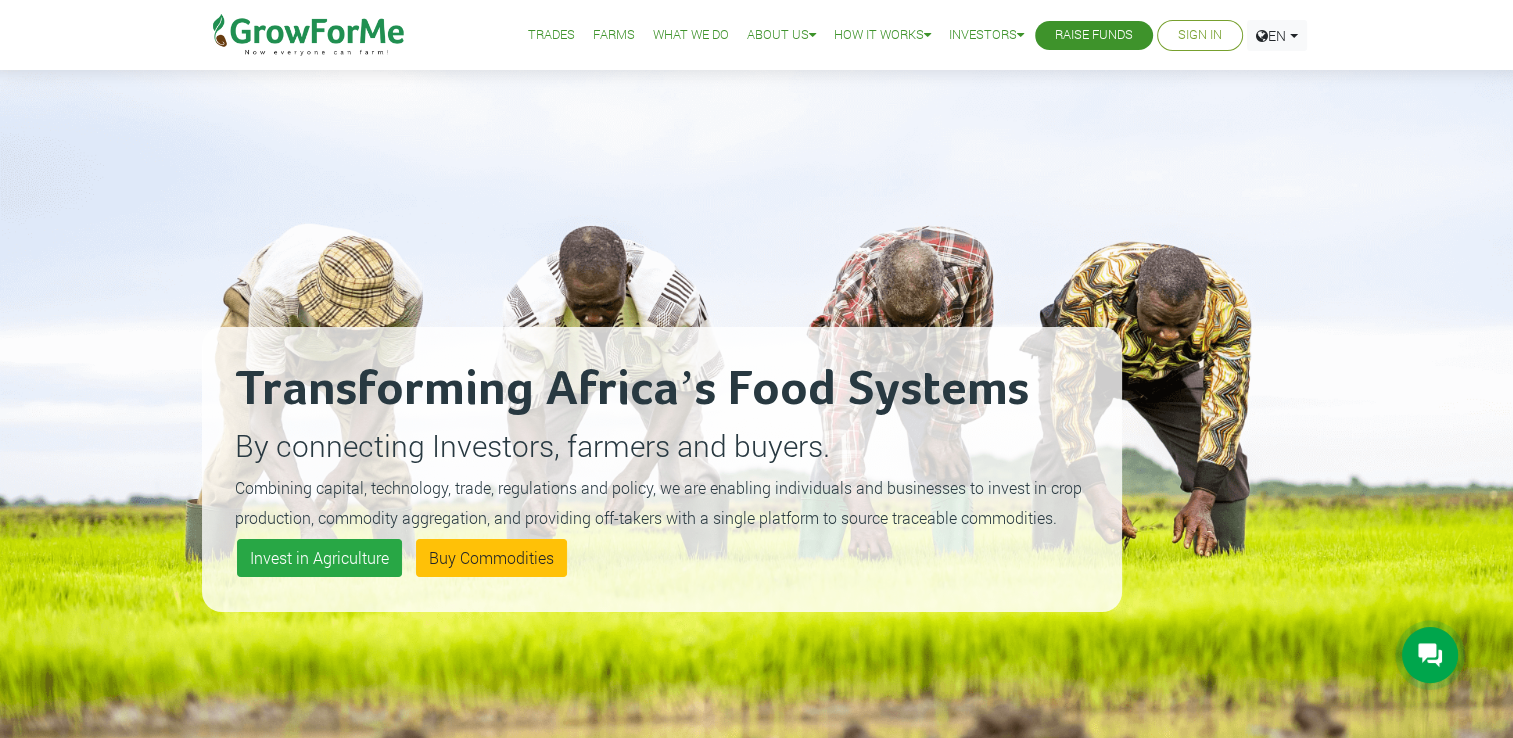 click on "Sign In" at bounding box center (1200, 35) 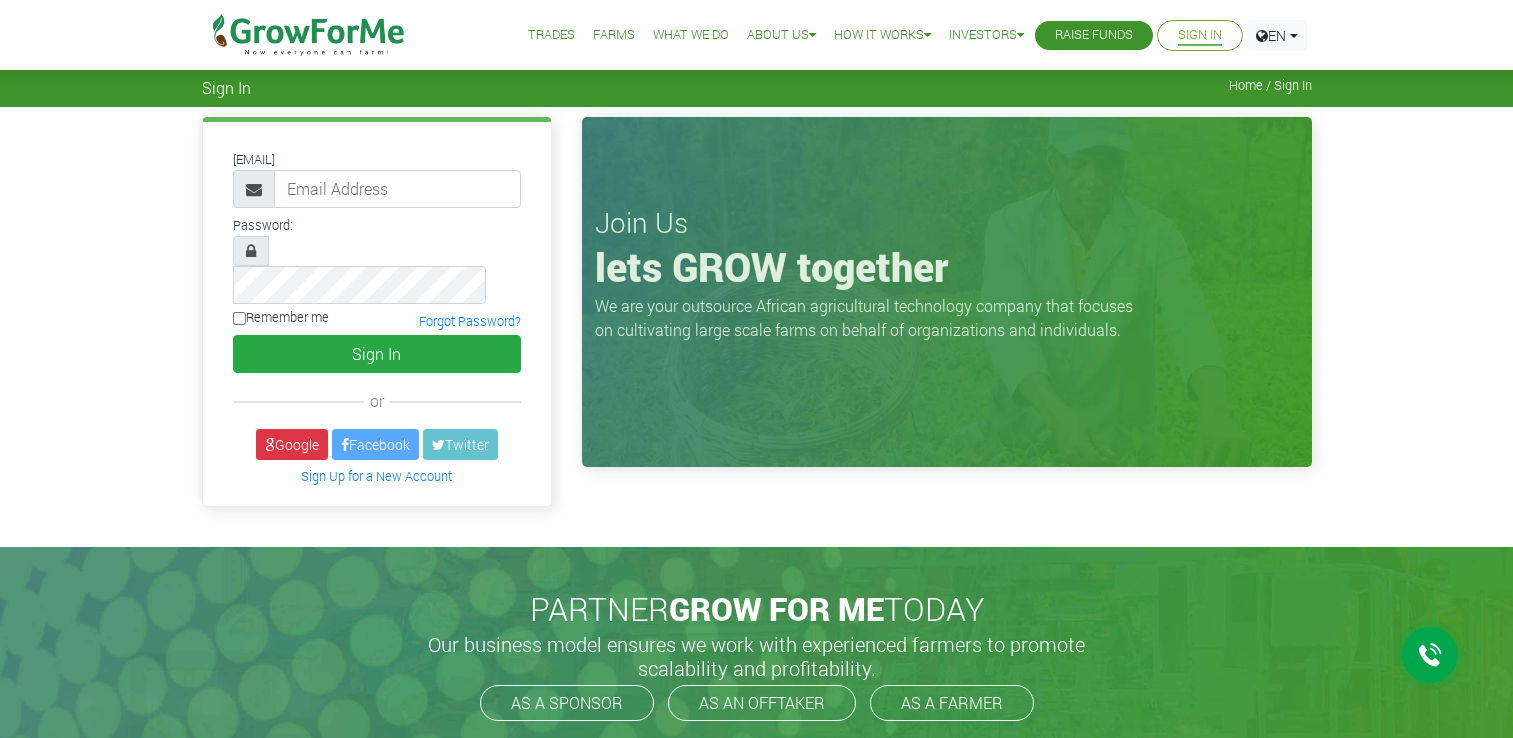 scroll, scrollTop: 0, scrollLeft: 0, axis: both 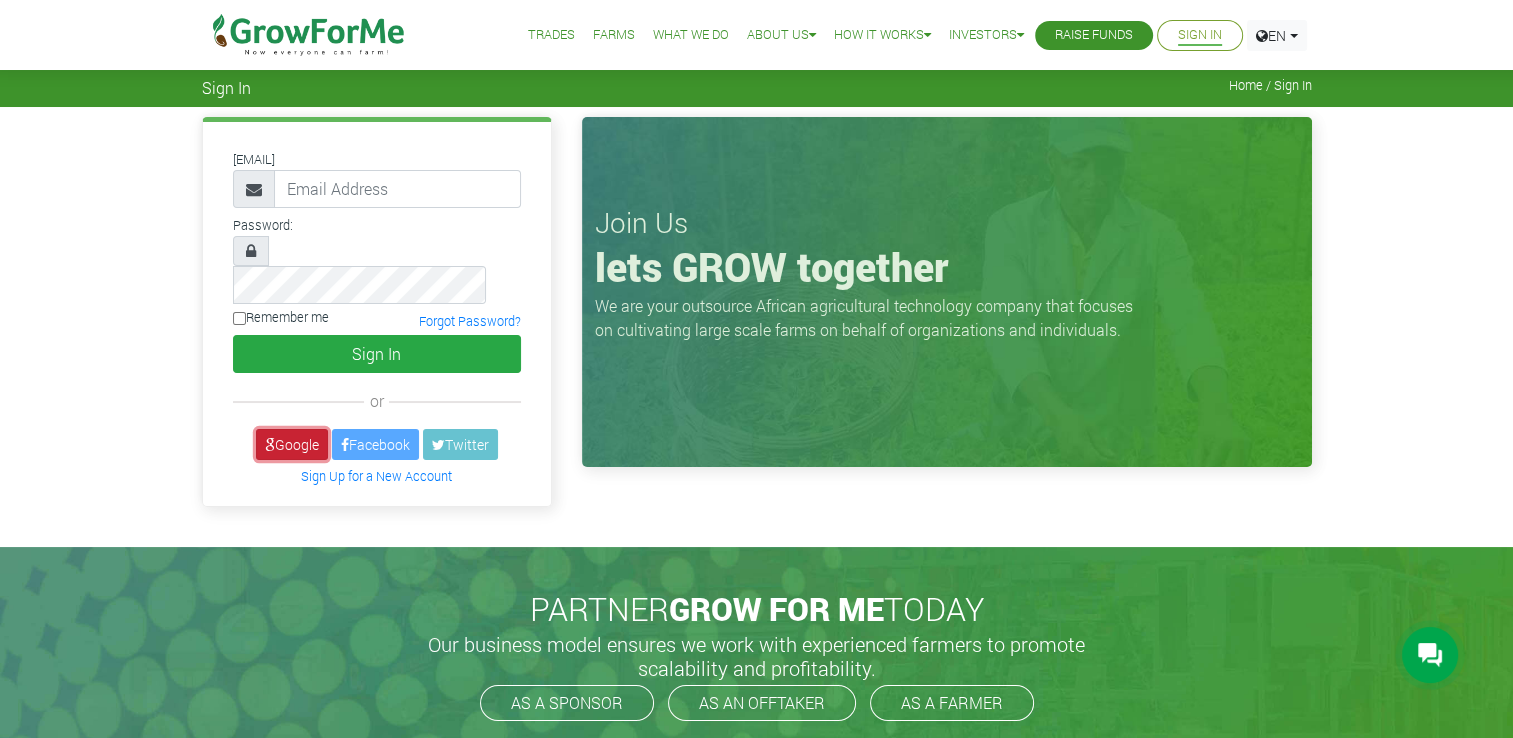 click on "Google" at bounding box center [292, 444] 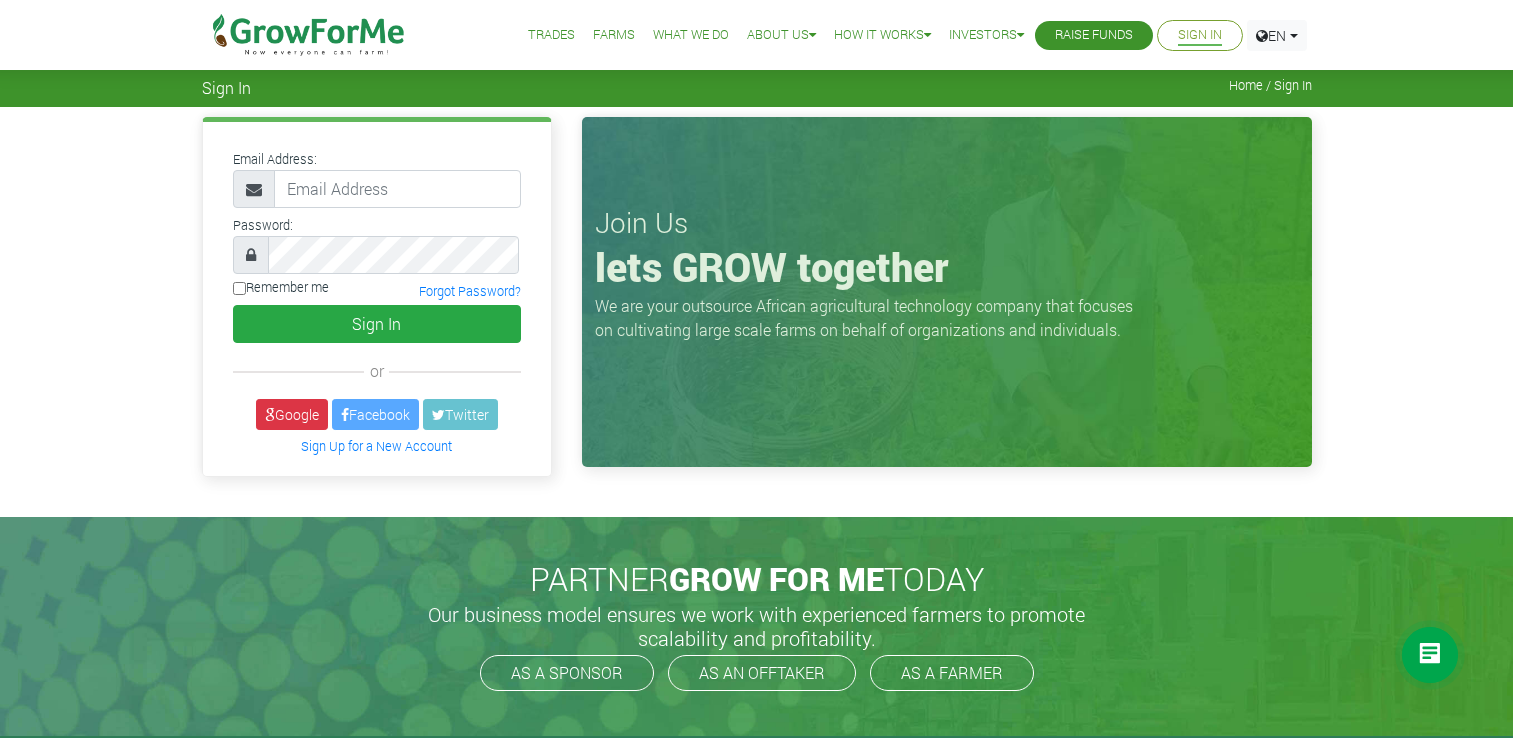 scroll, scrollTop: 0, scrollLeft: 0, axis: both 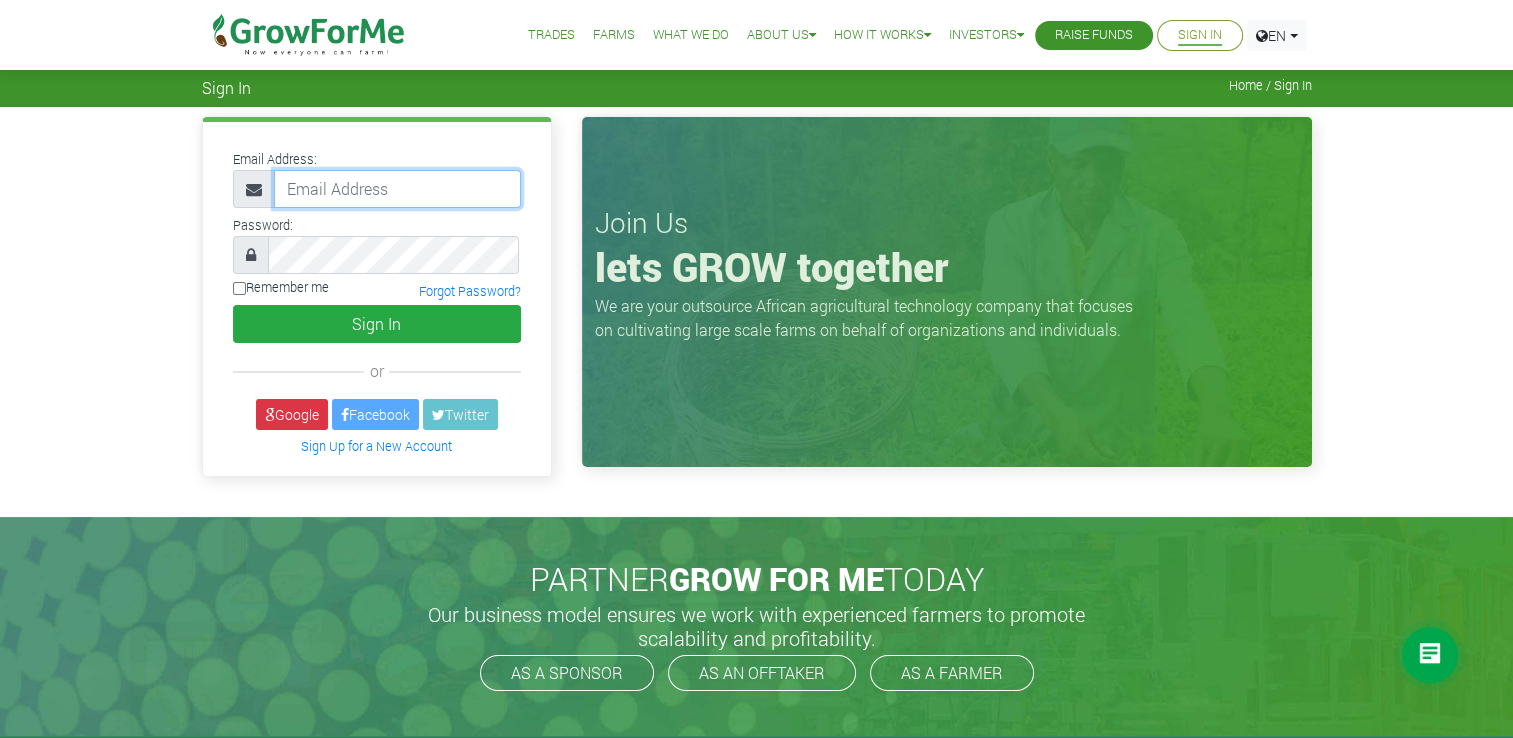 click at bounding box center [397, 189] 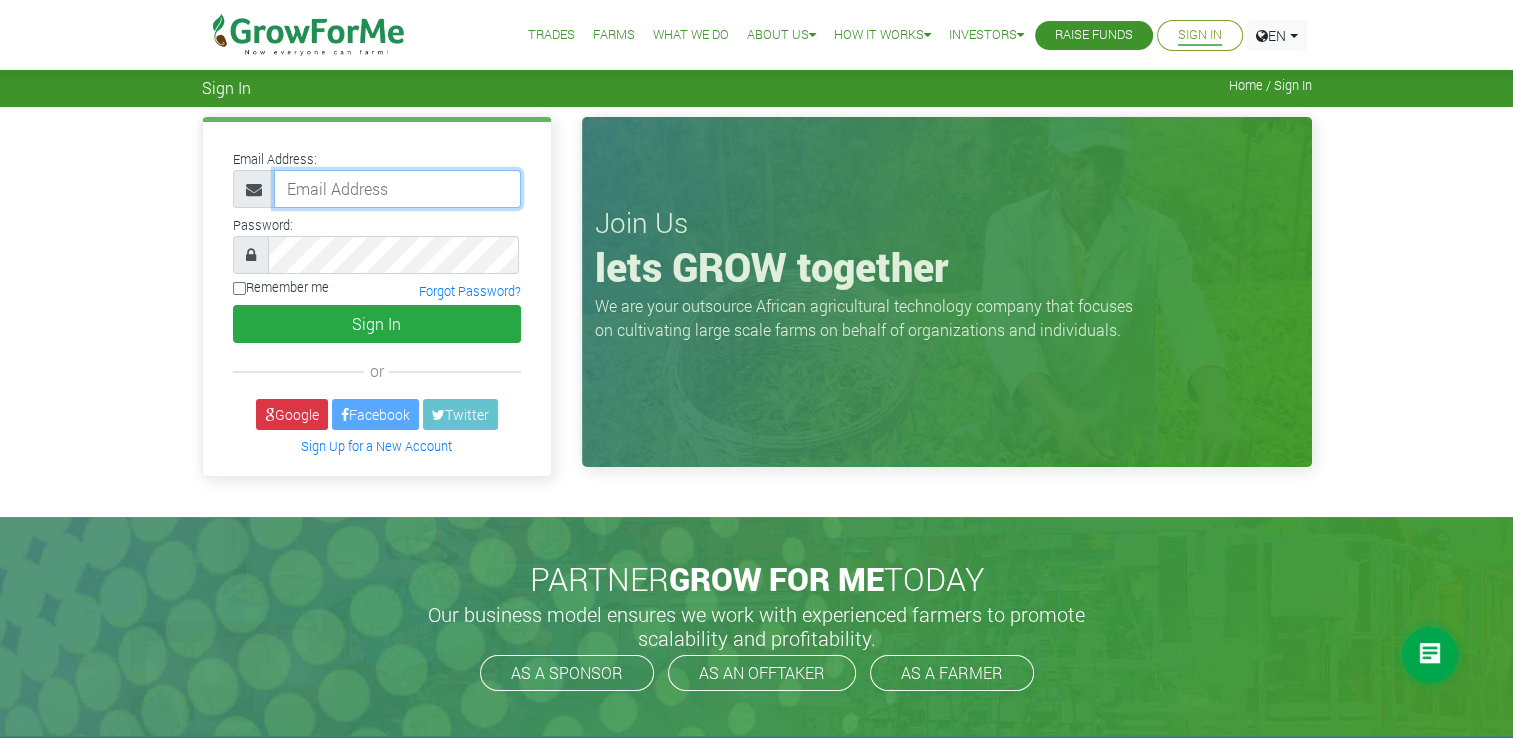 type on "jnrmens1@gmail.com" 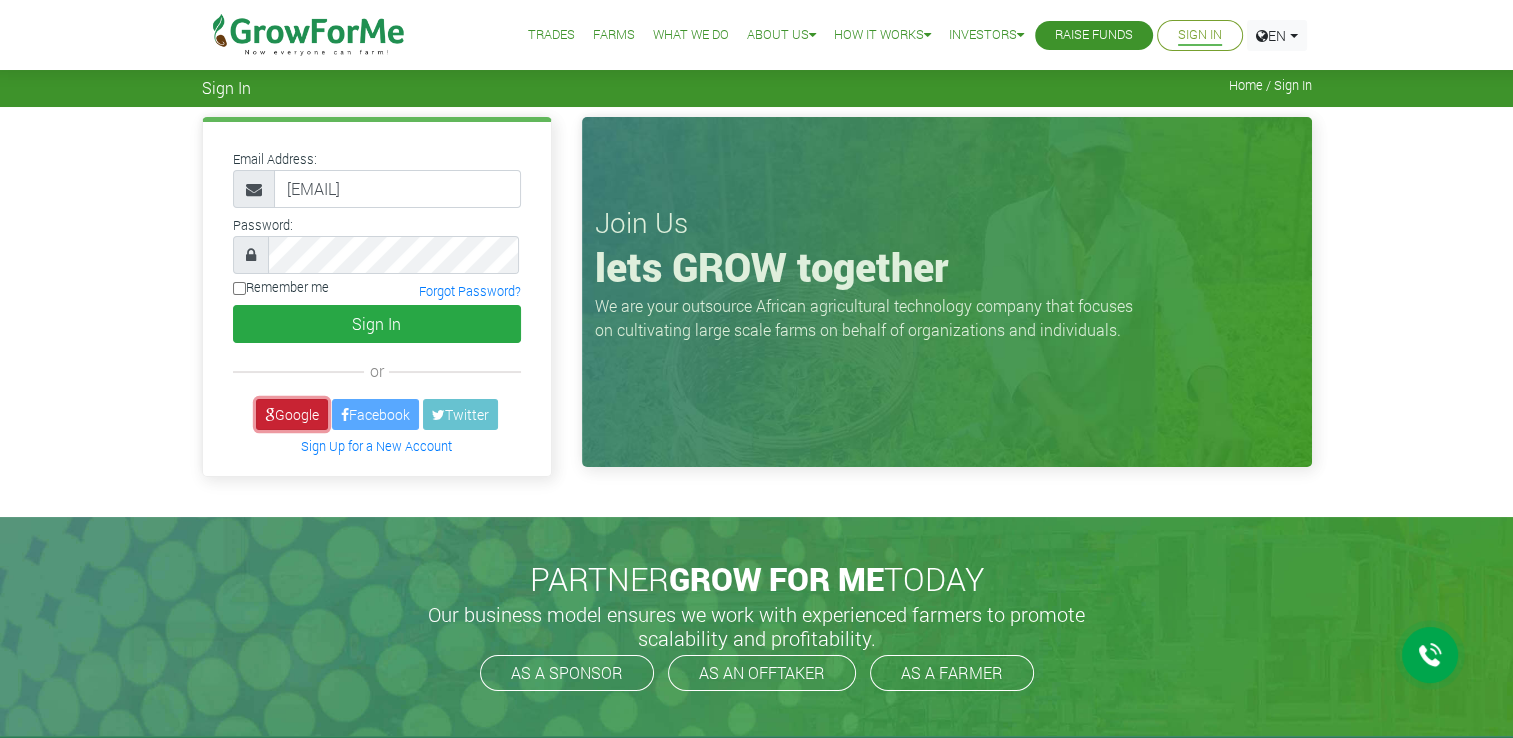 click on "Google" at bounding box center [292, 414] 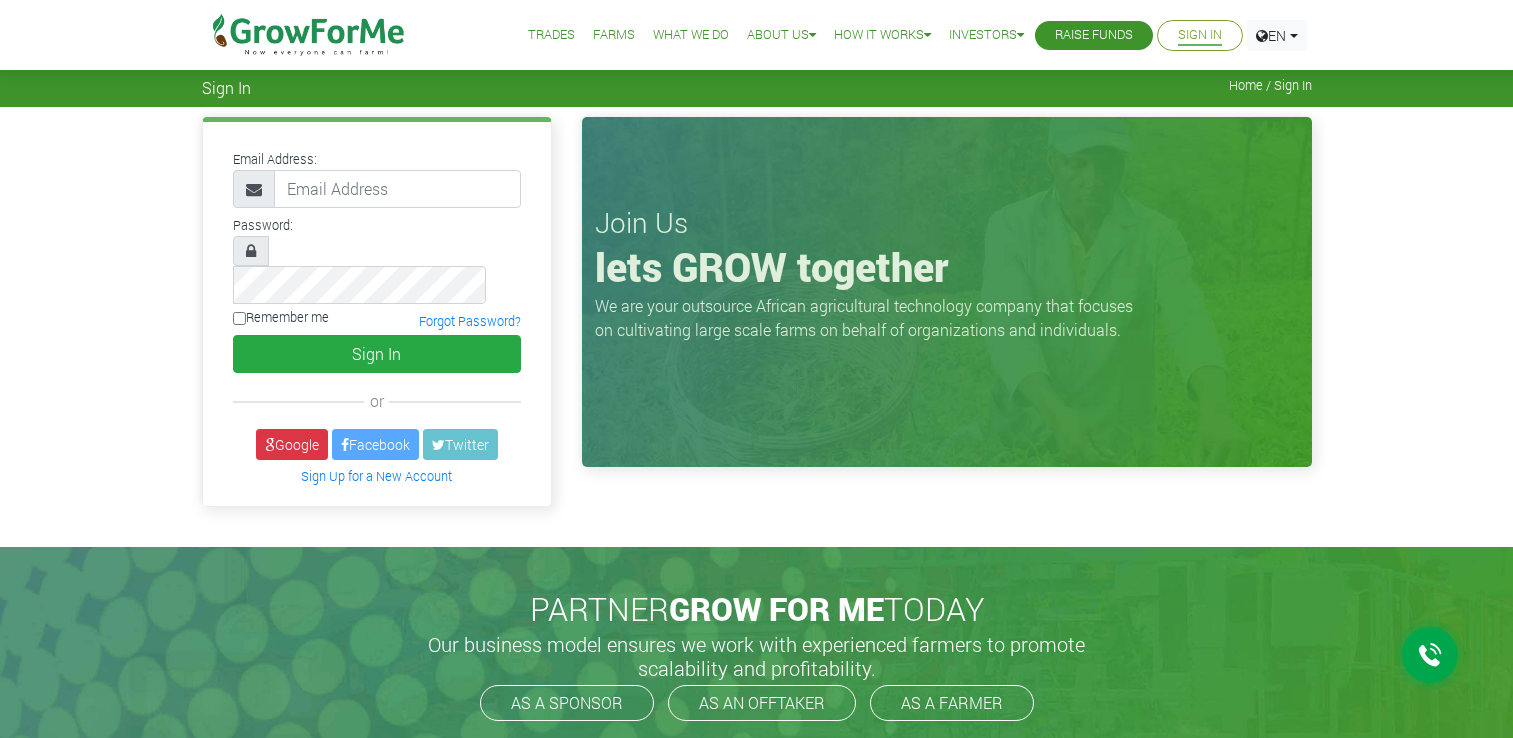scroll, scrollTop: 0, scrollLeft: 0, axis: both 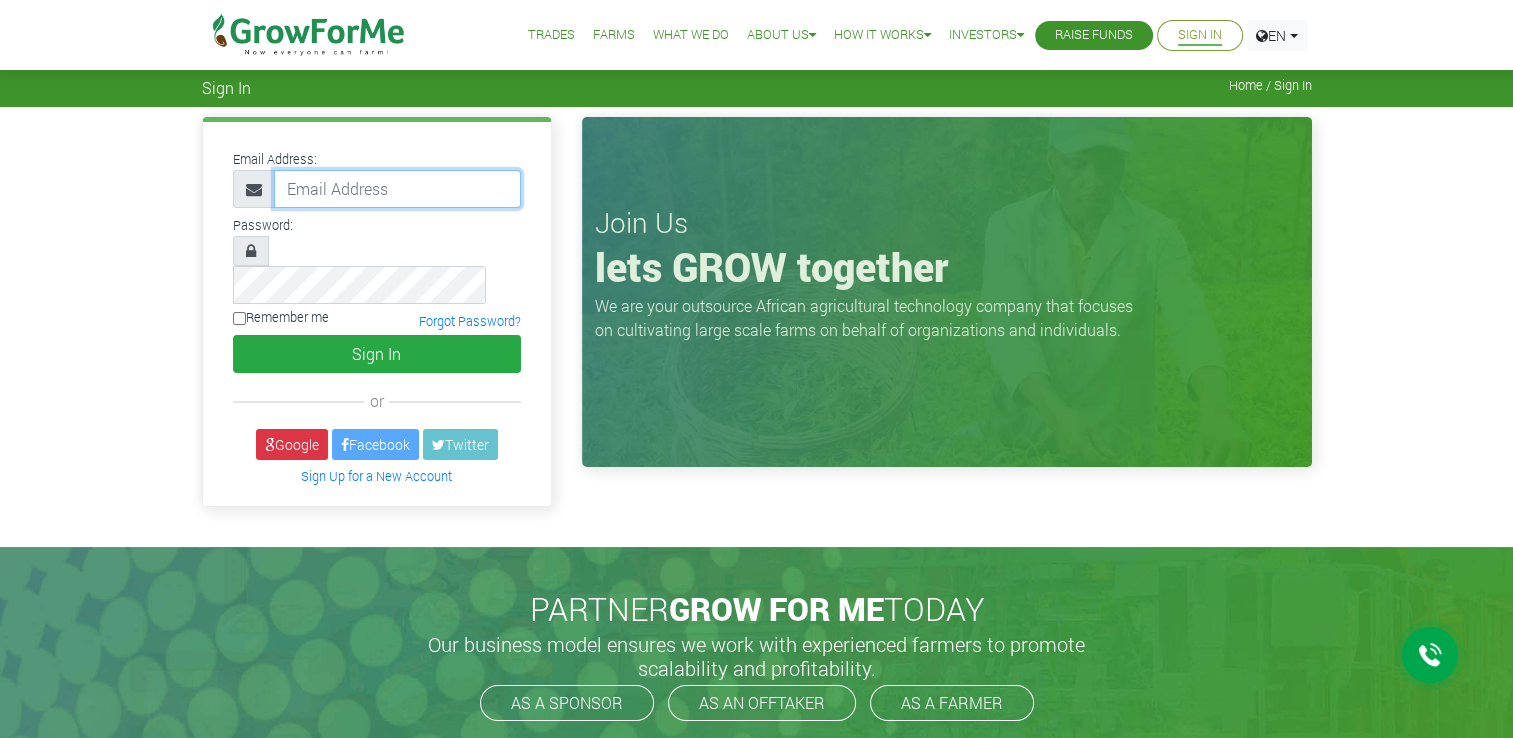 click at bounding box center [397, 189] 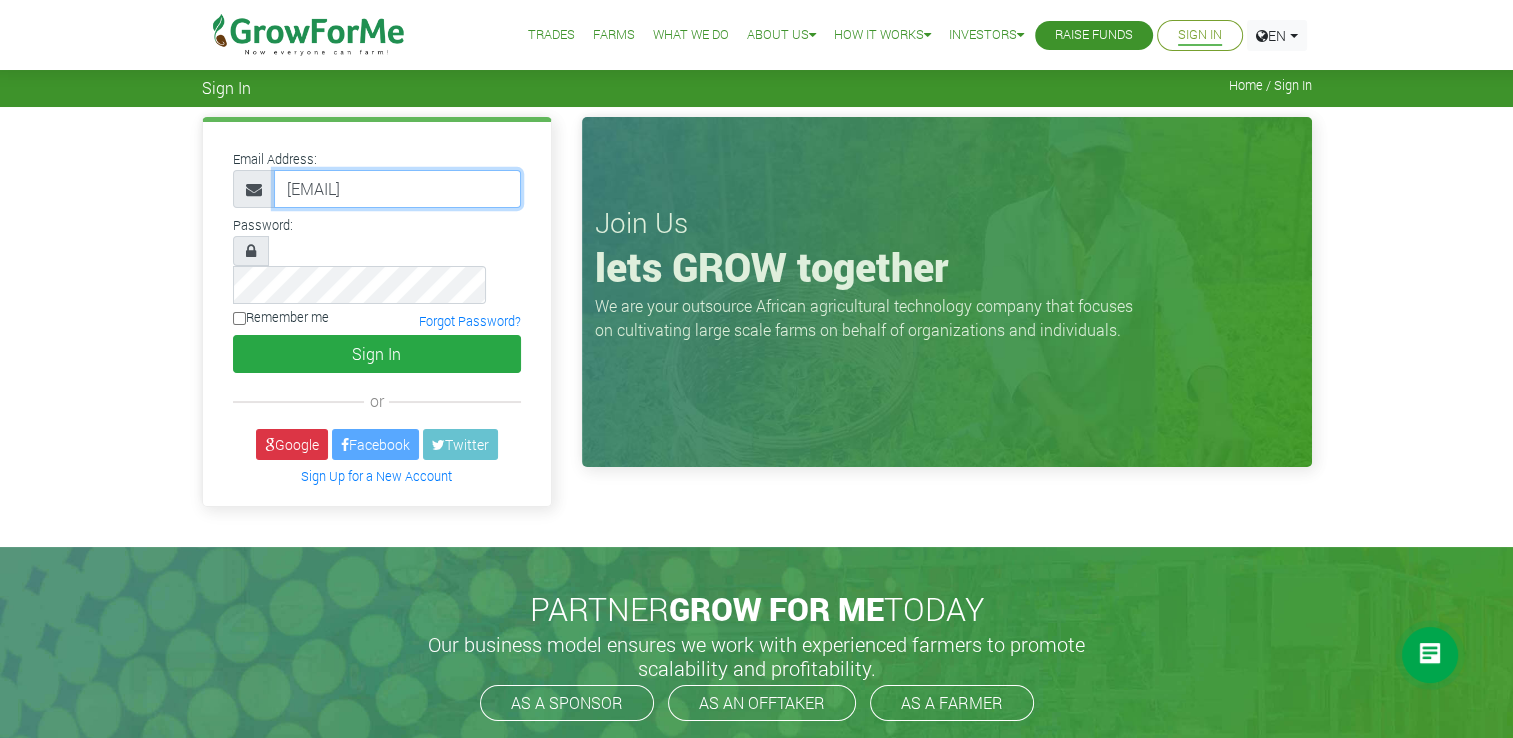 type on "[NUMBER]@[DOMAIN]" 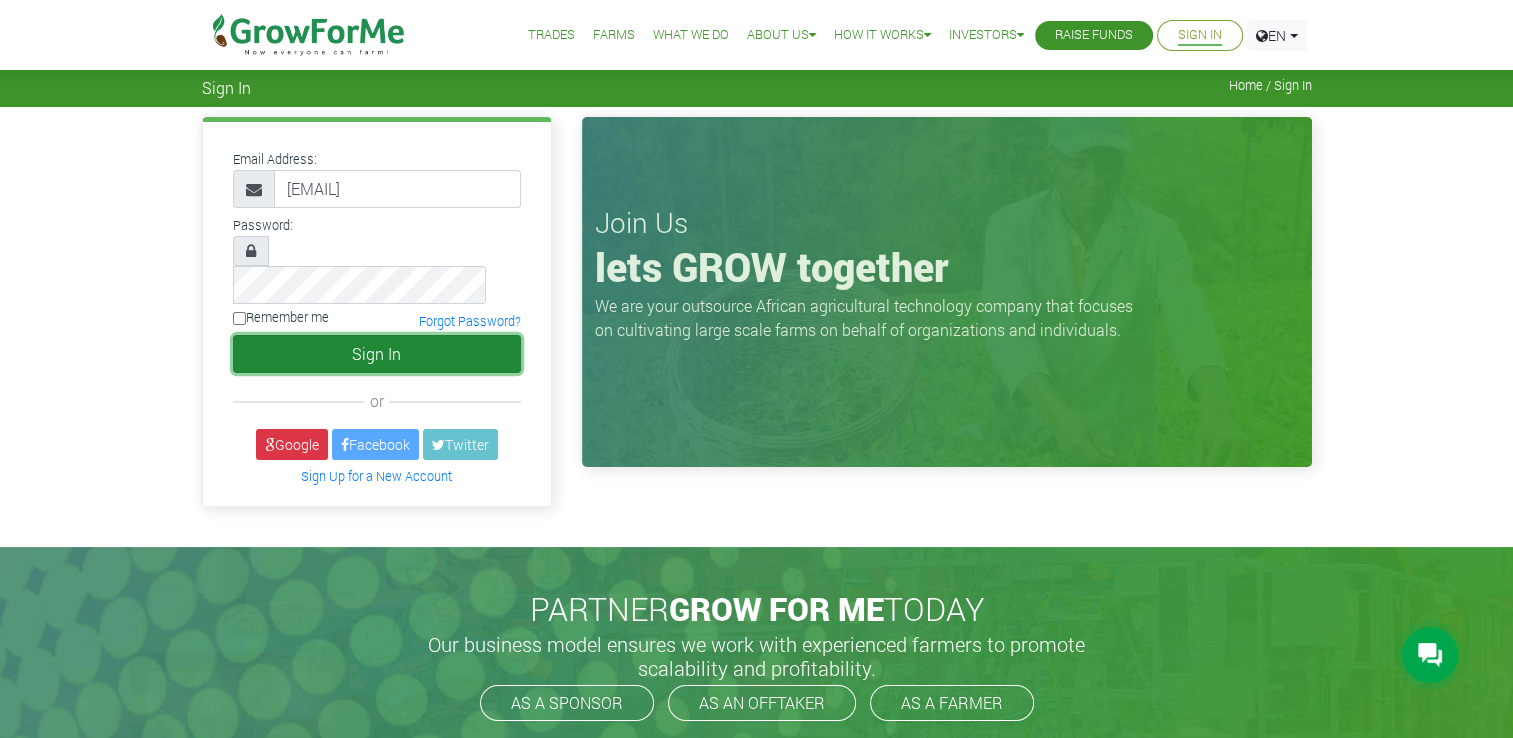 click on "Sign In" at bounding box center [377, 354] 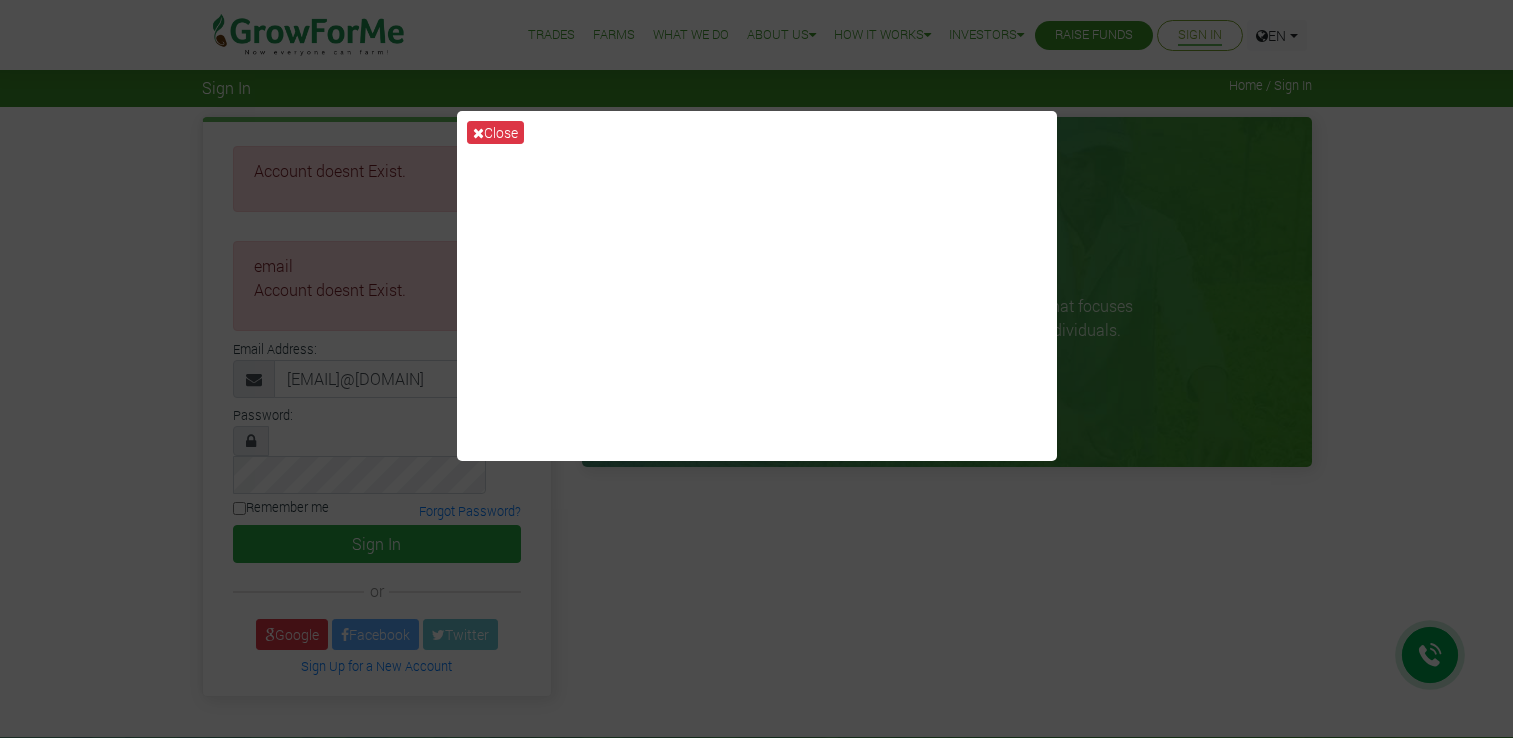 scroll, scrollTop: 0, scrollLeft: 0, axis: both 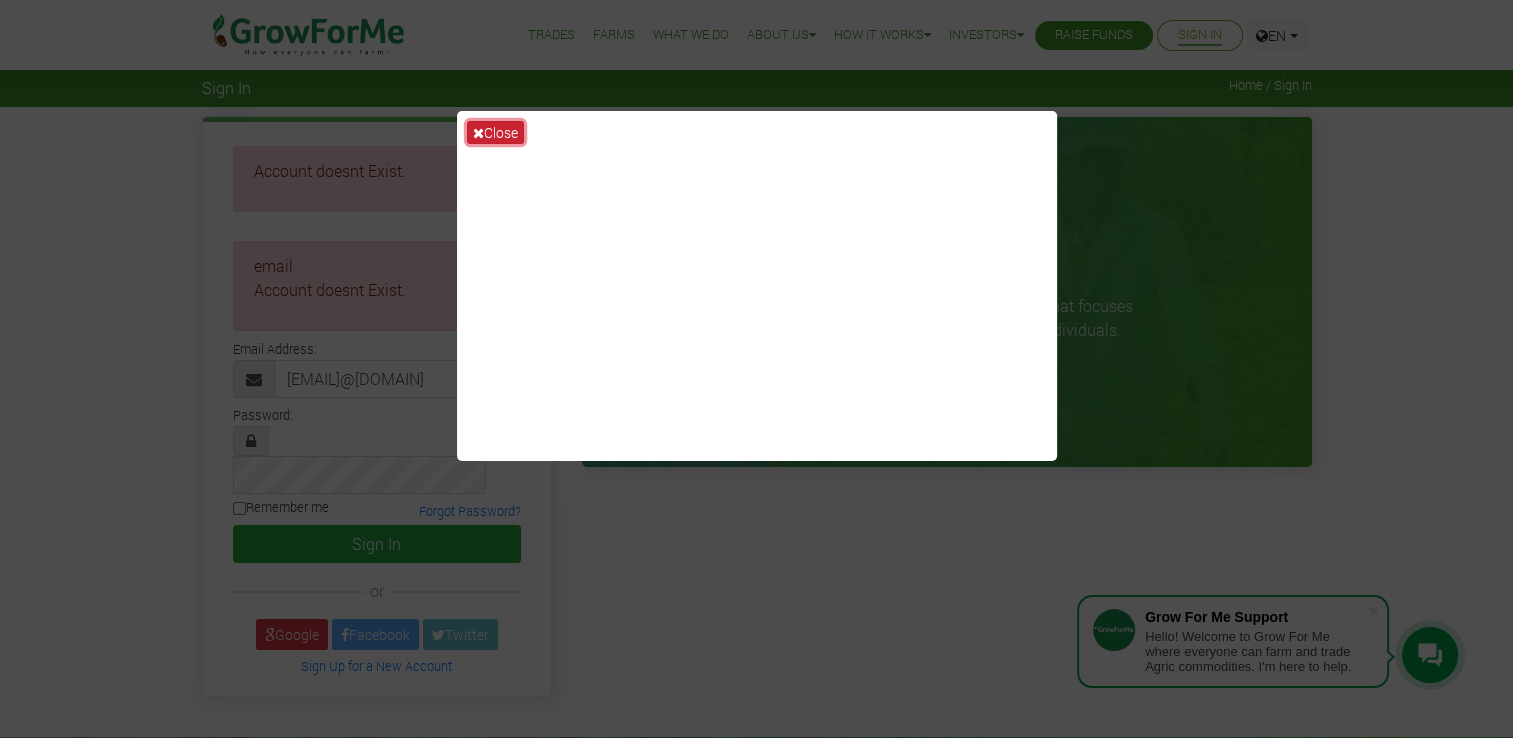 click at bounding box center (478, 133) 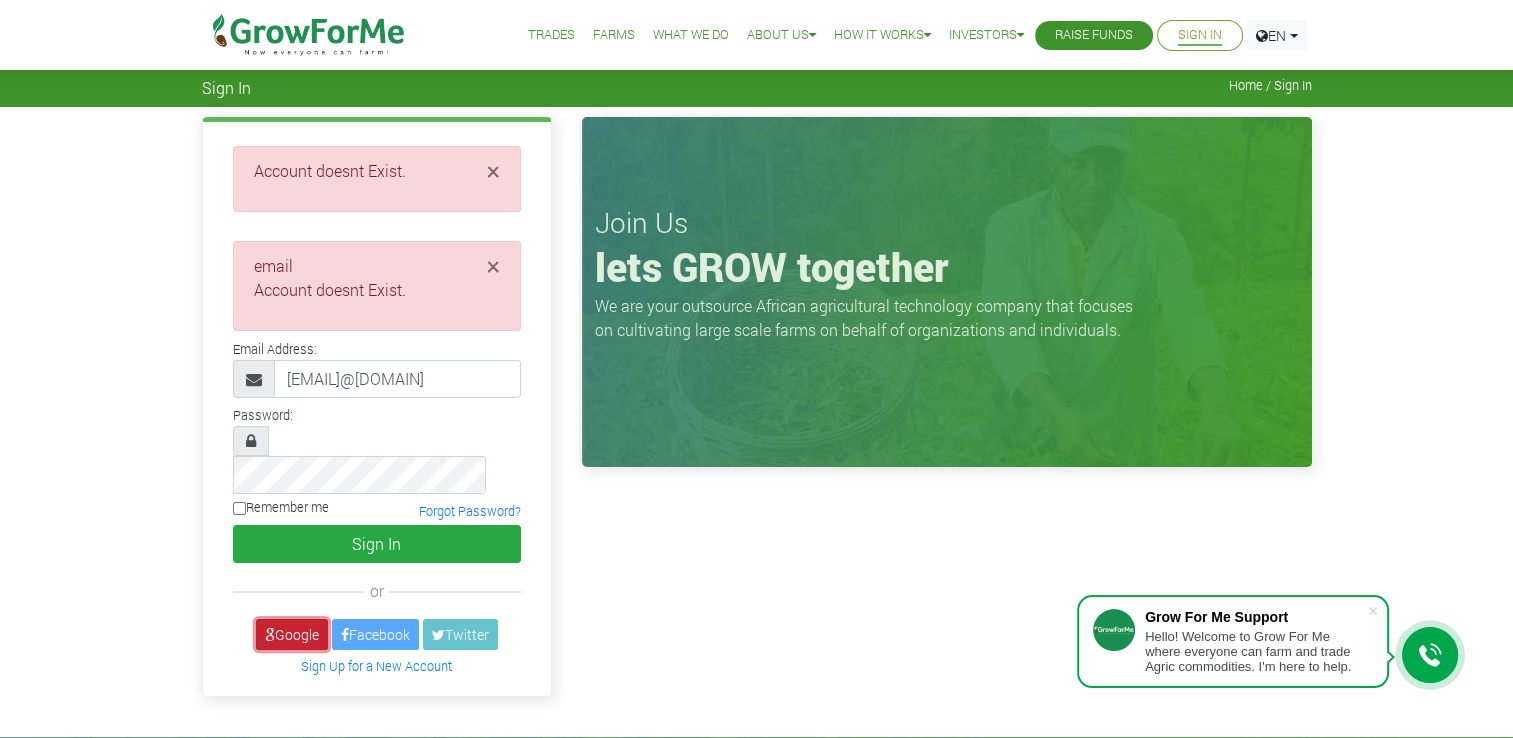 click on "Google" at bounding box center (292, 634) 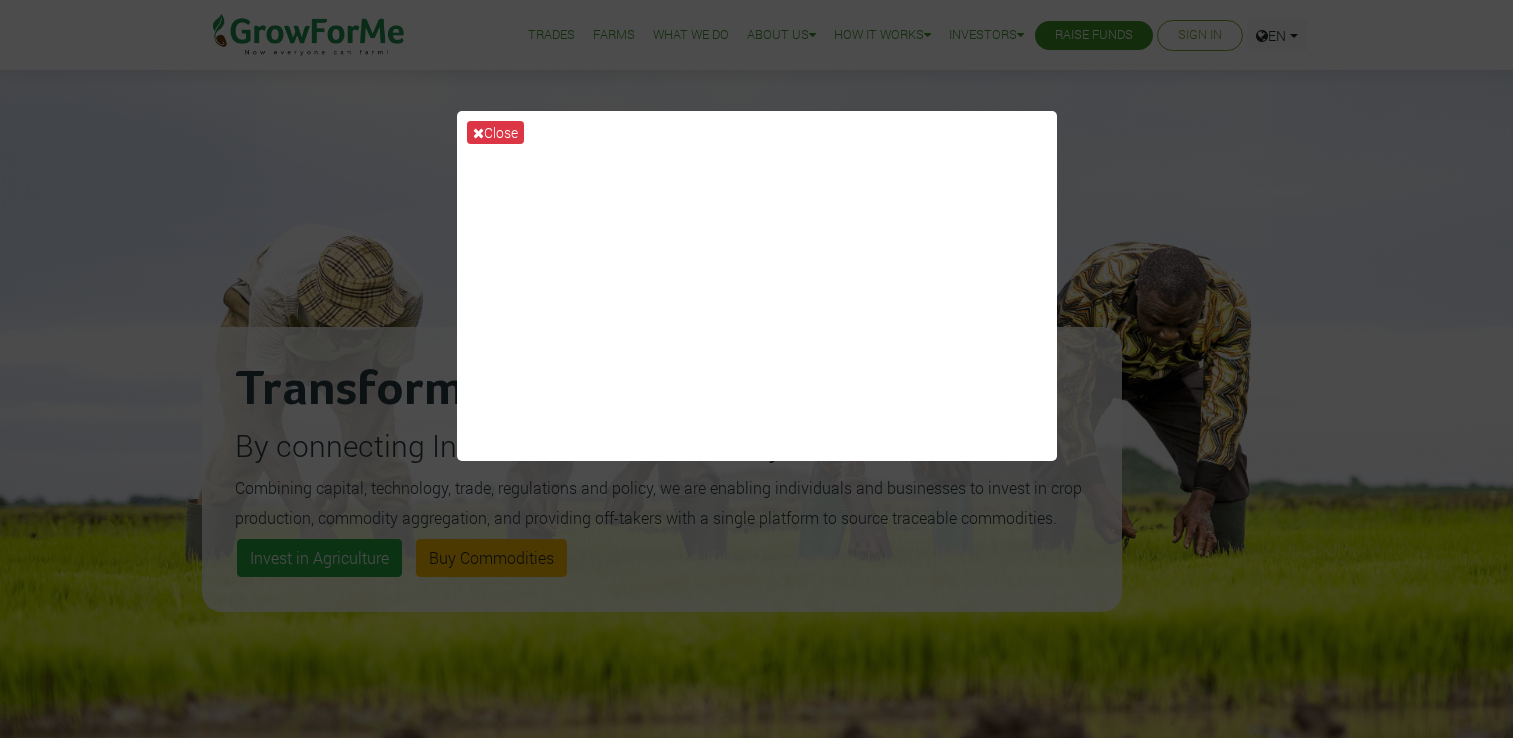 scroll, scrollTop: 0, scrollLeft: 0, axis: both 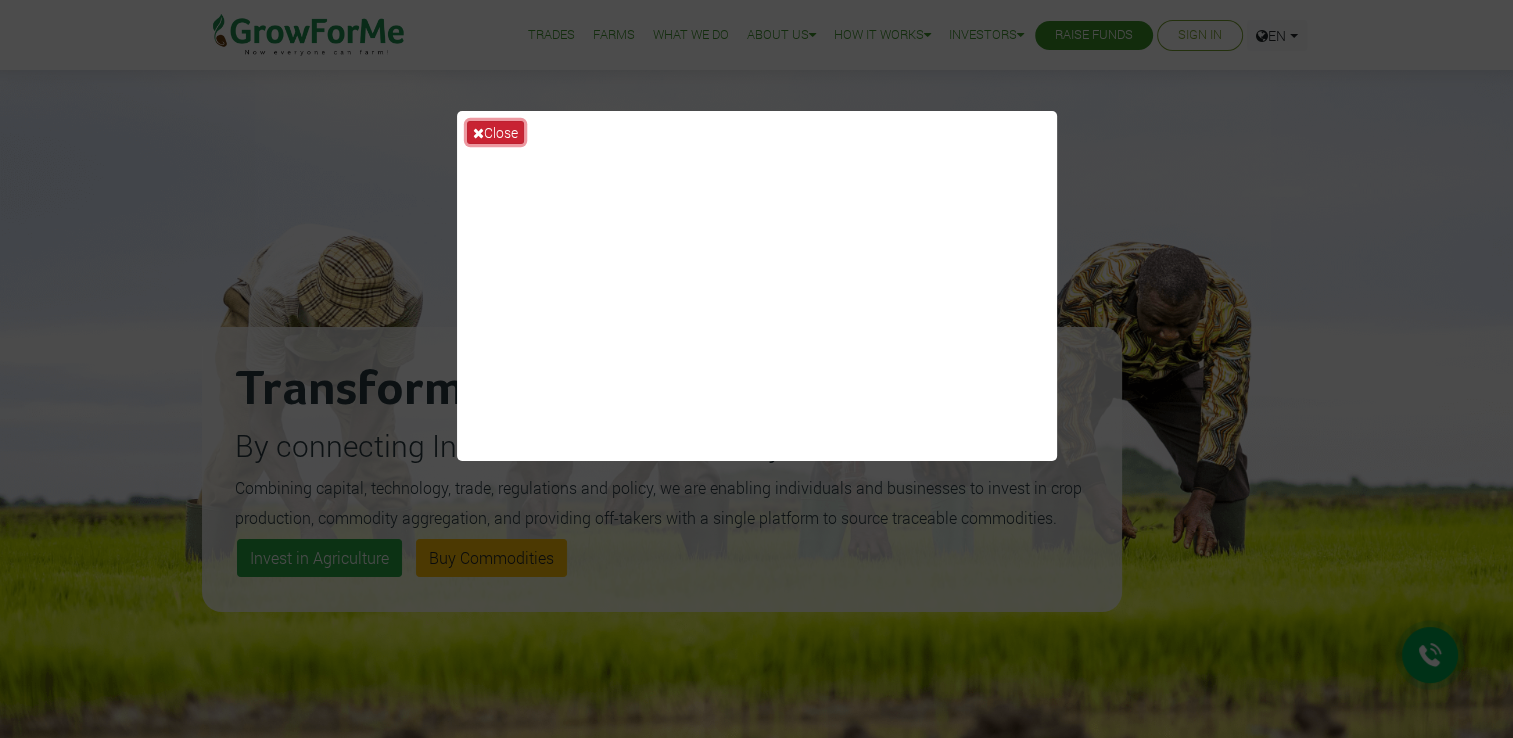 click at bounding box center (478, 133) 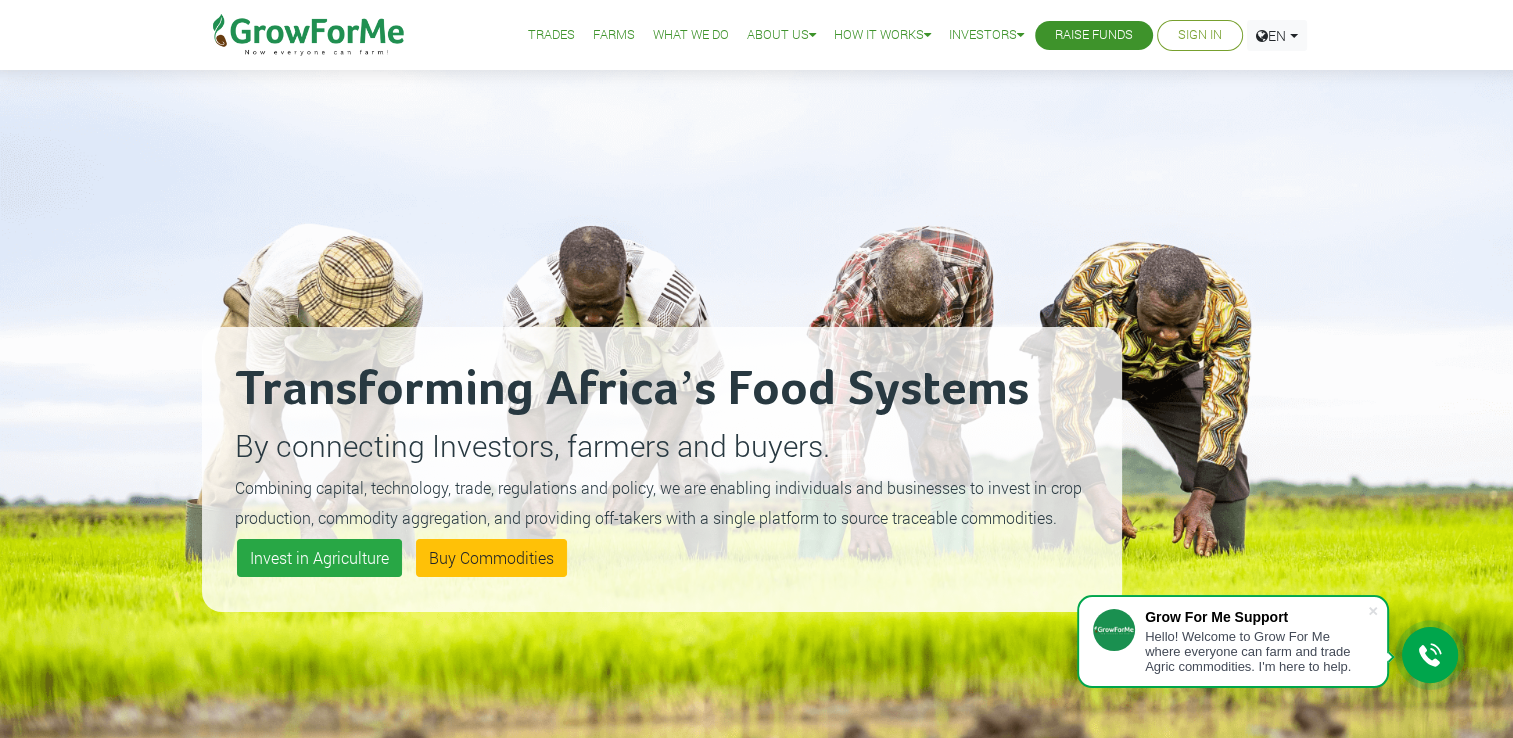 click on "Sign In" at bounding box center (1200, 35) 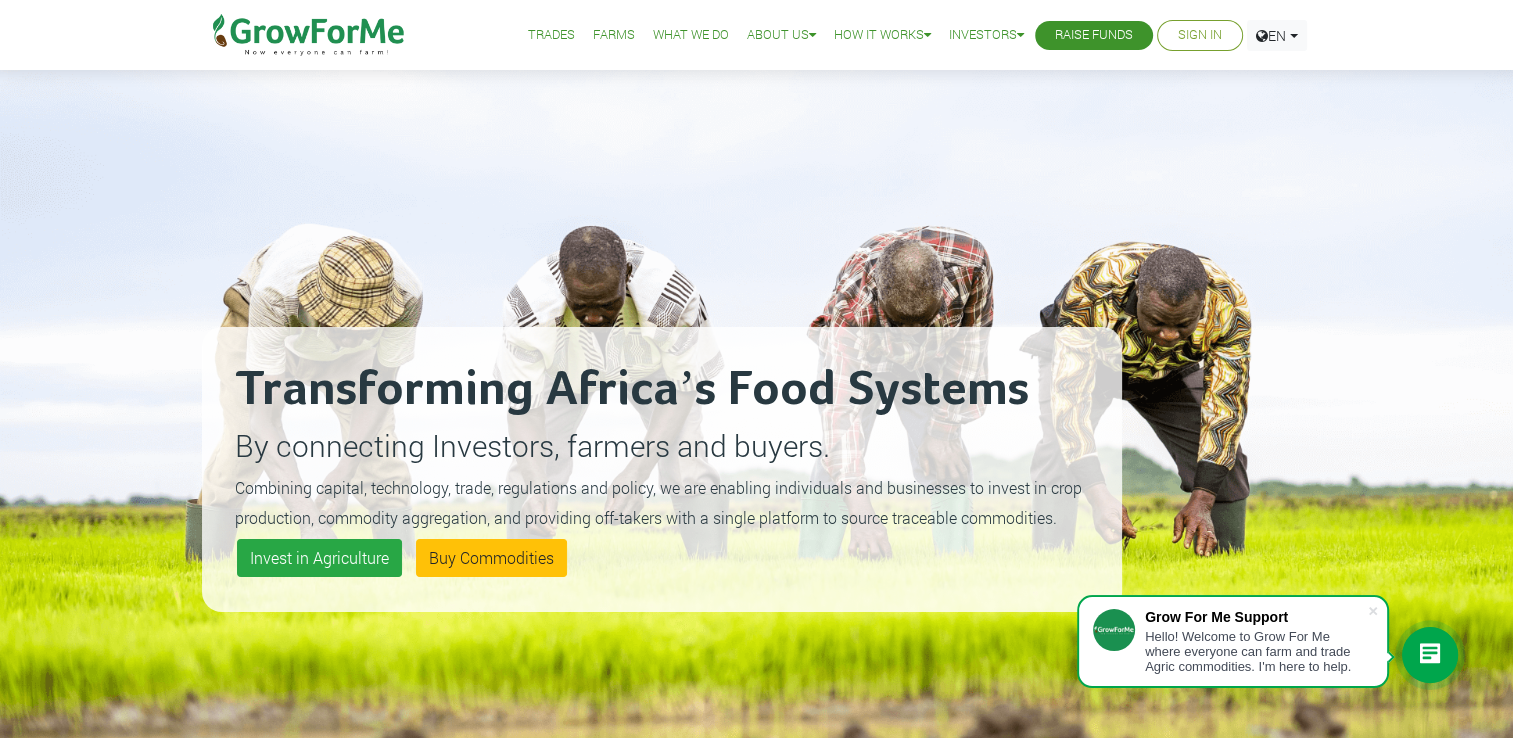 click on "Sign In" at bounding box center (1200, 35) 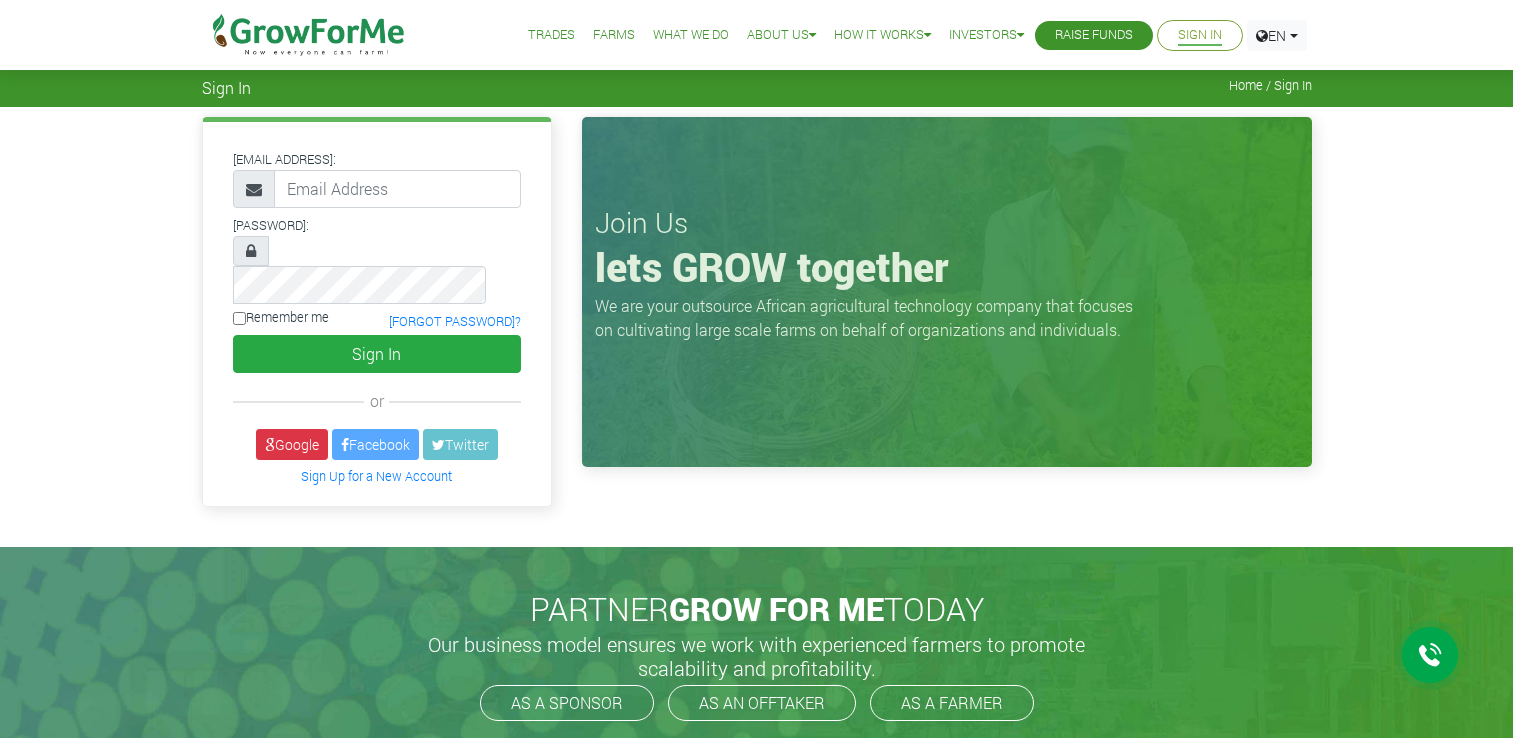 scroll, scrollTop: 0, scrollLeft: 0, axis: both 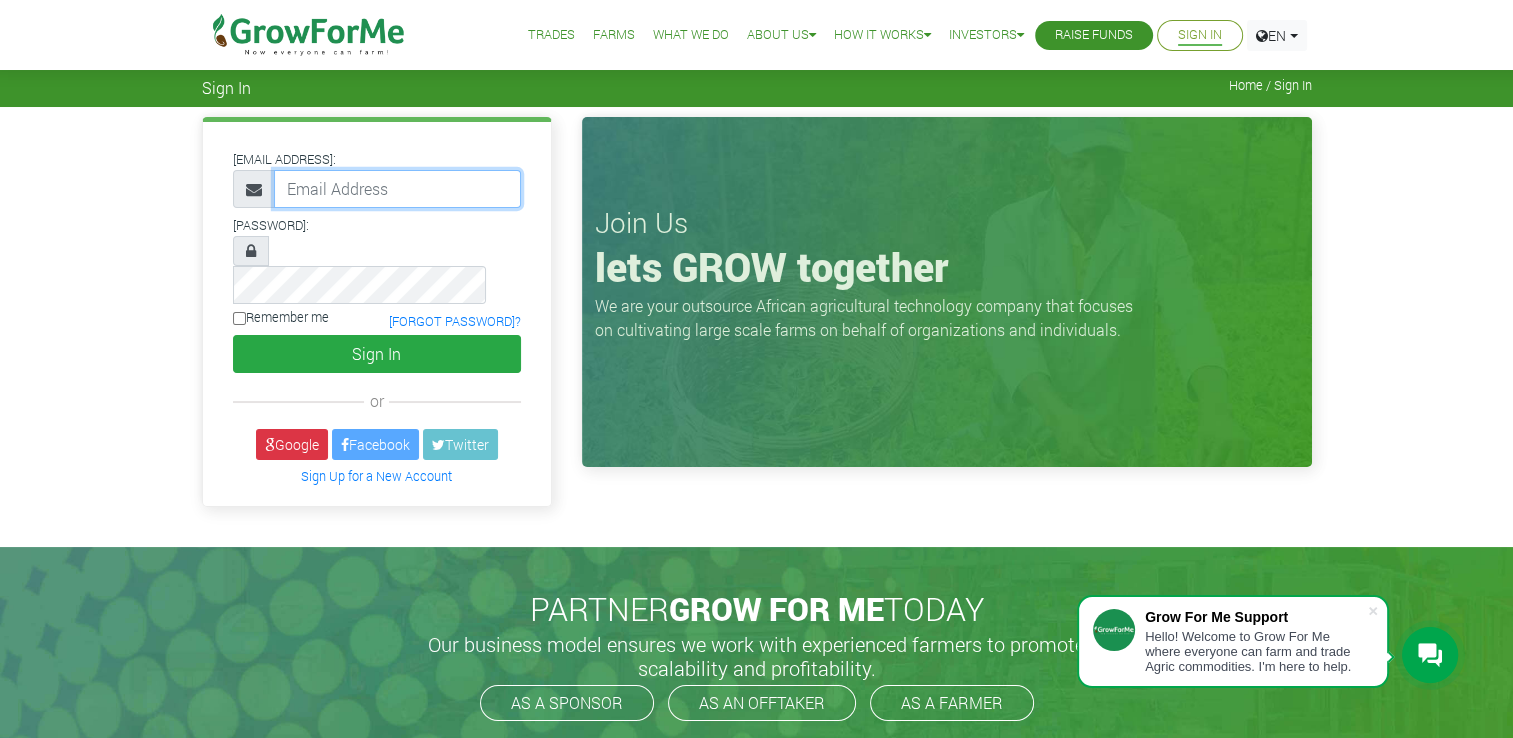 click at bounding box center (397, 189) 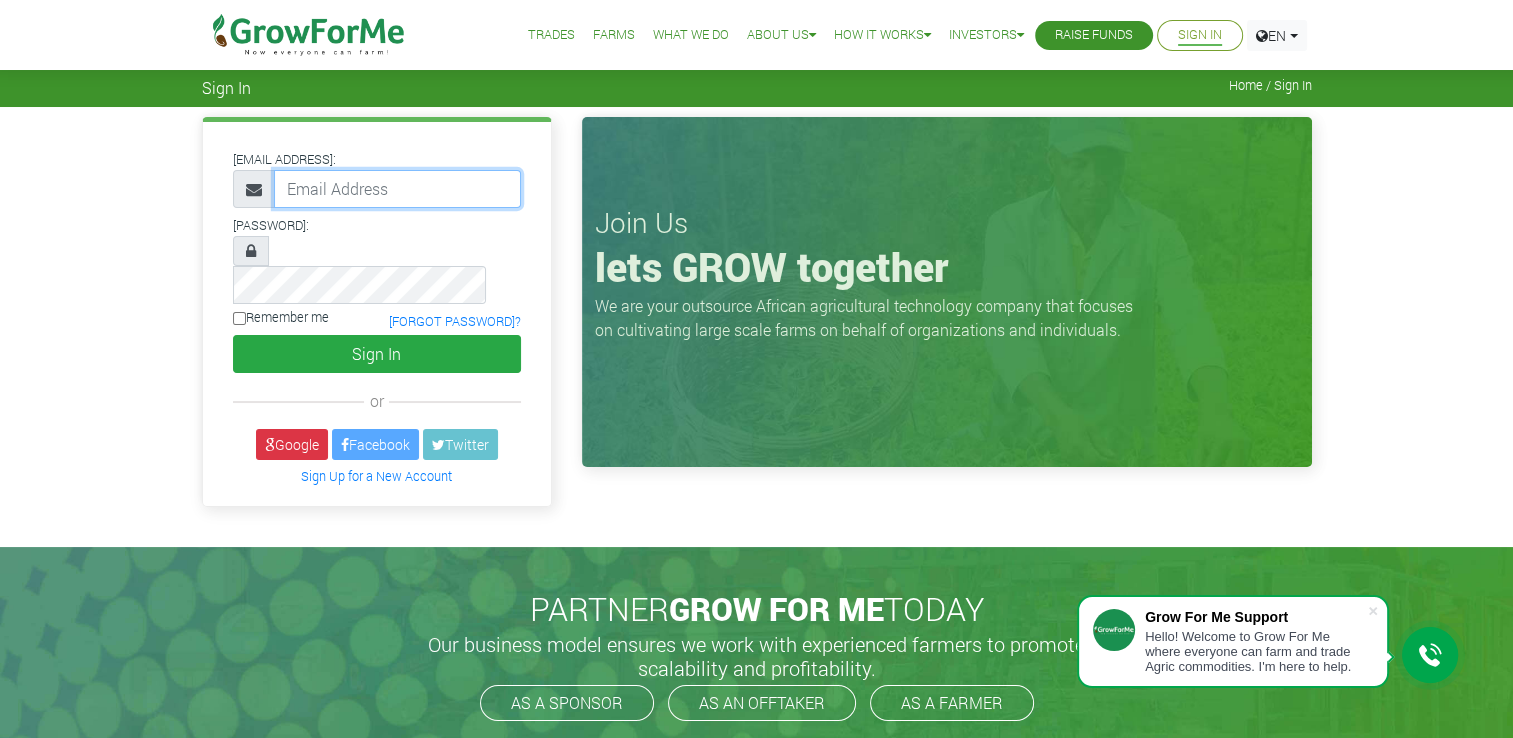 type on "0256375258@growforme.com" 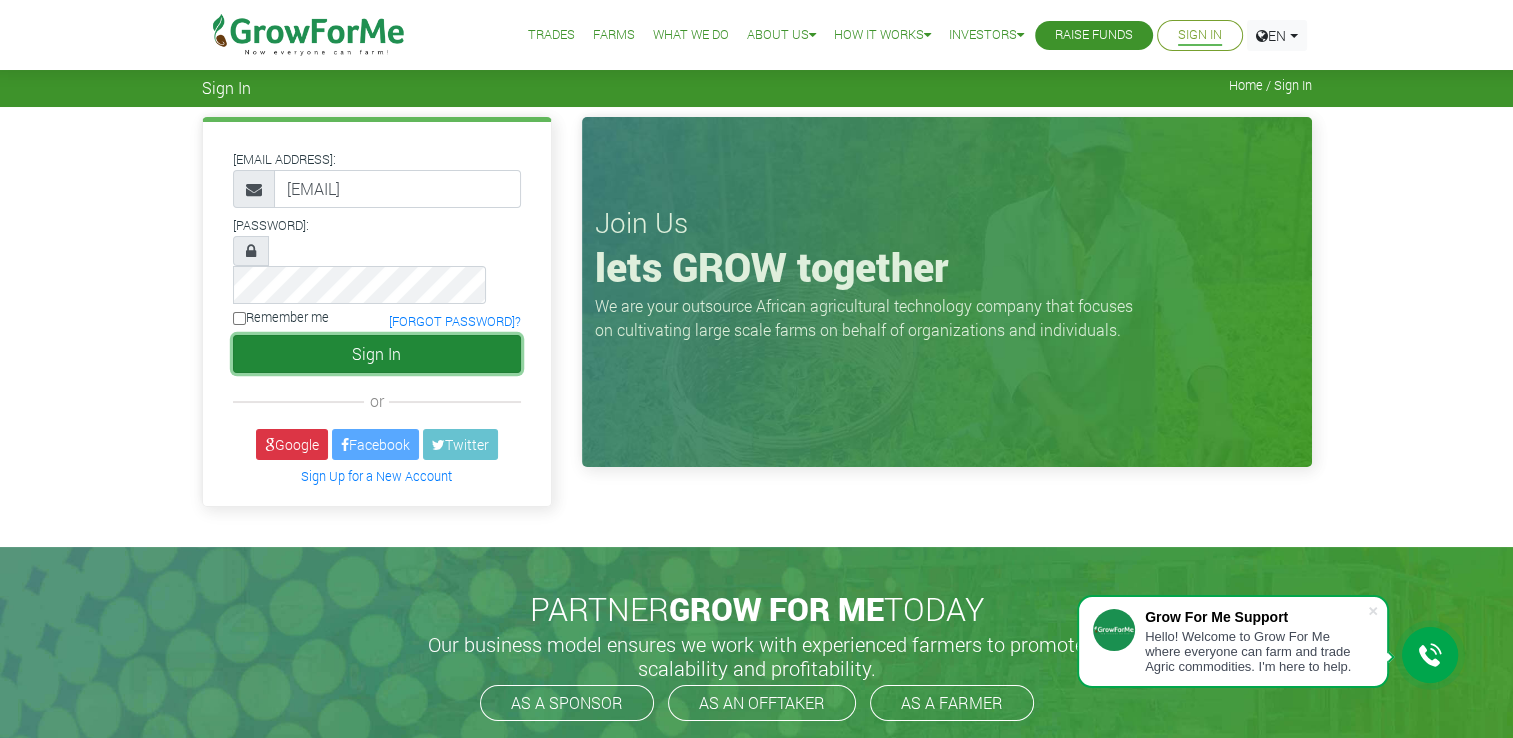 click on "Sign In" at bounding box center (377, 354) 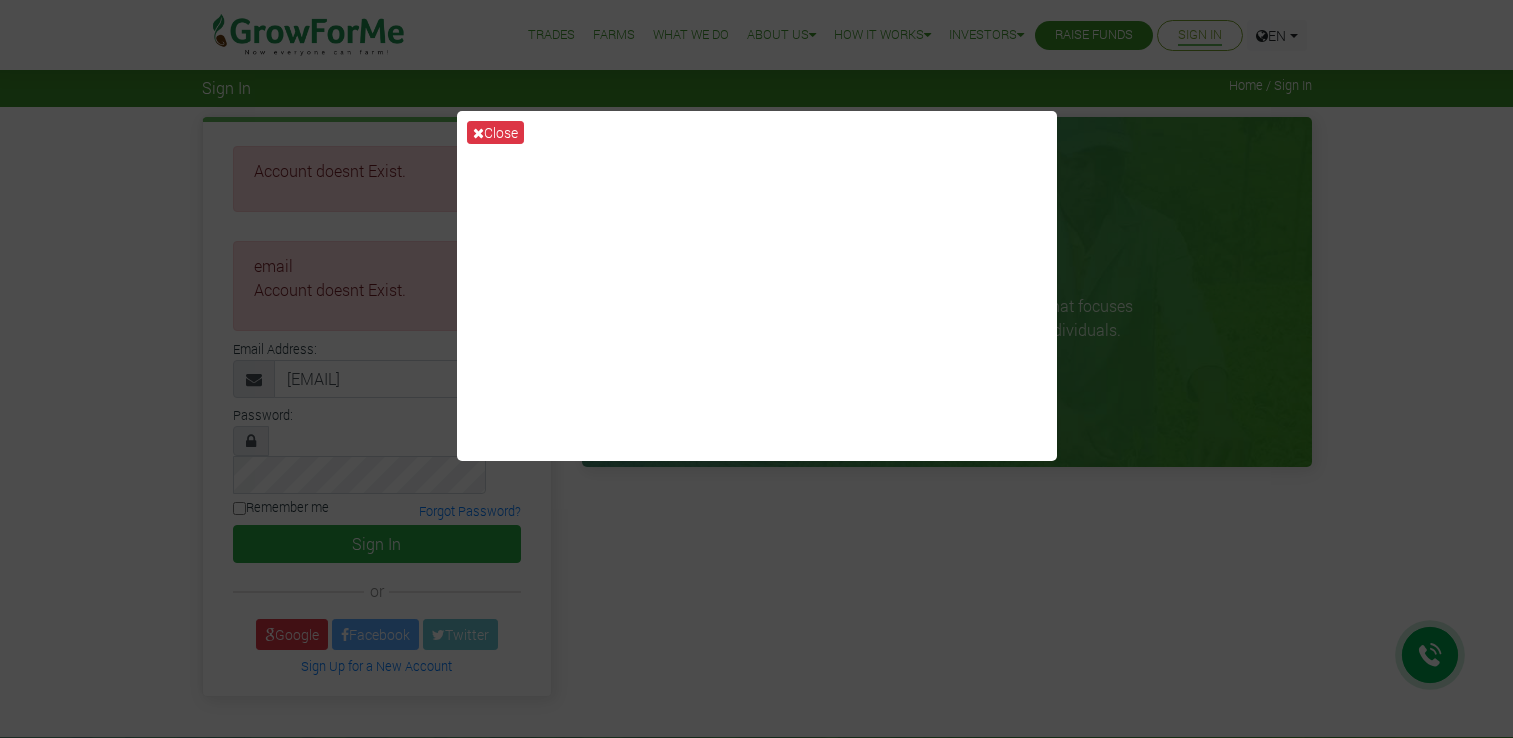 scroll, scrollTop: 0, scrollLeft: 0, axis: both 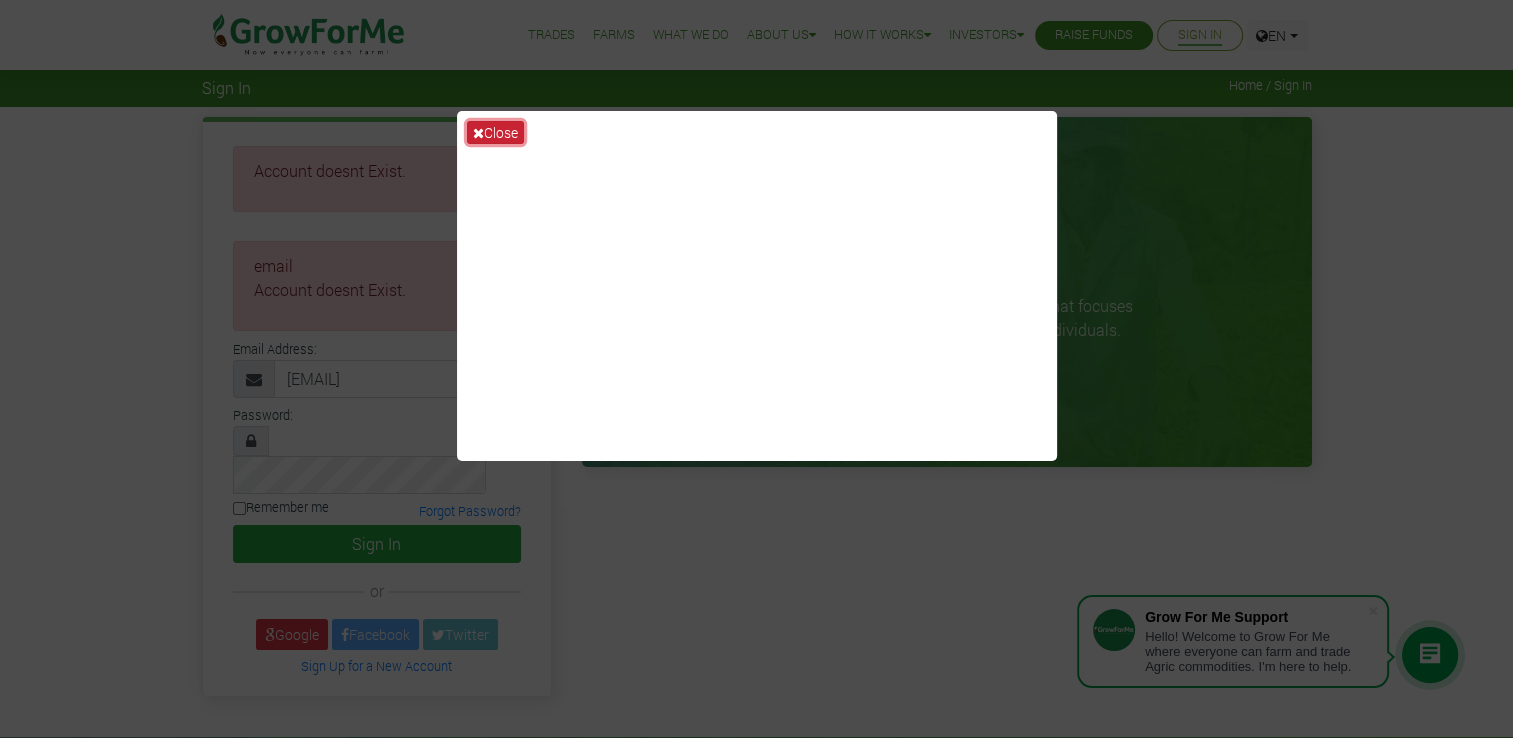 click on "Close" at bounding box center [495, 132] 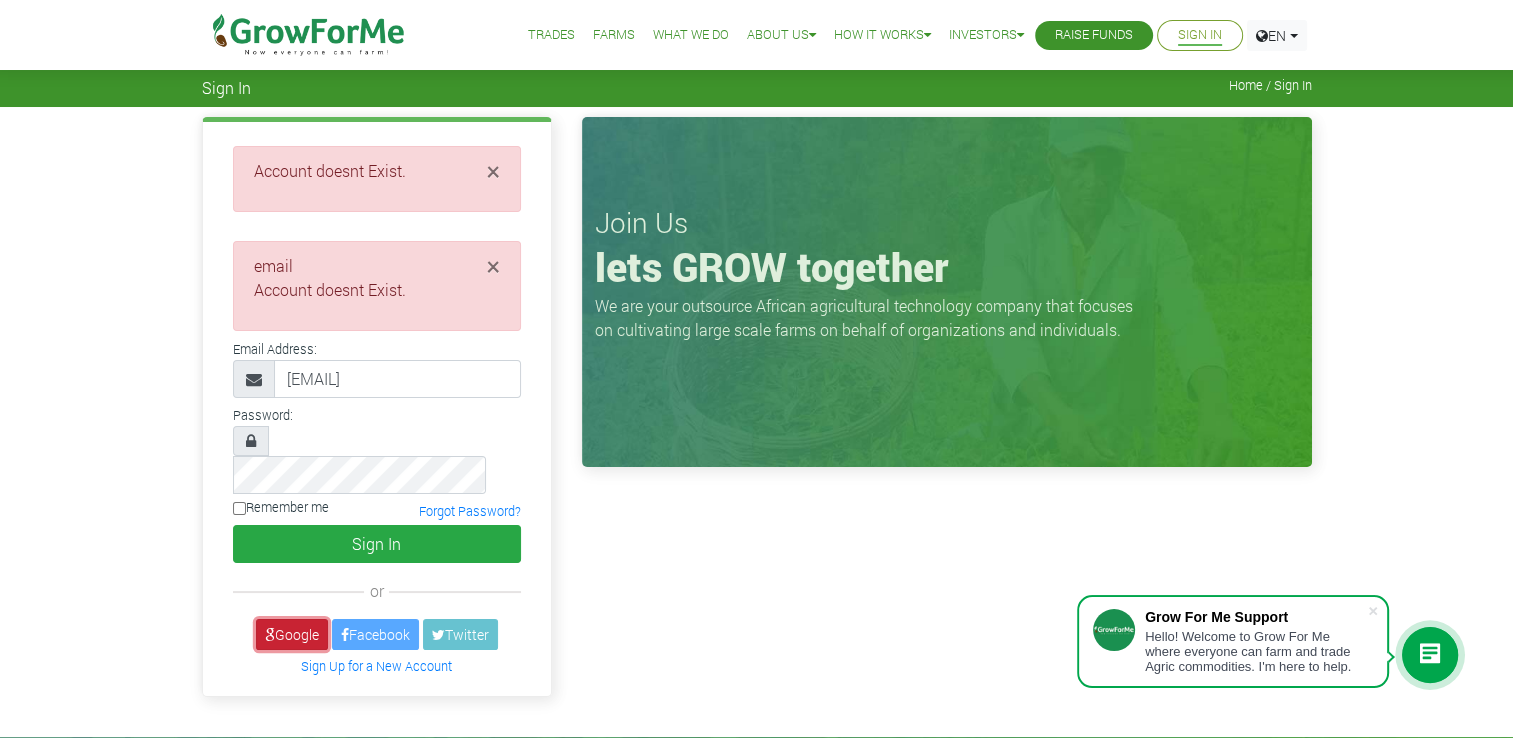 click on "Google" at bounding box center (292, 634) 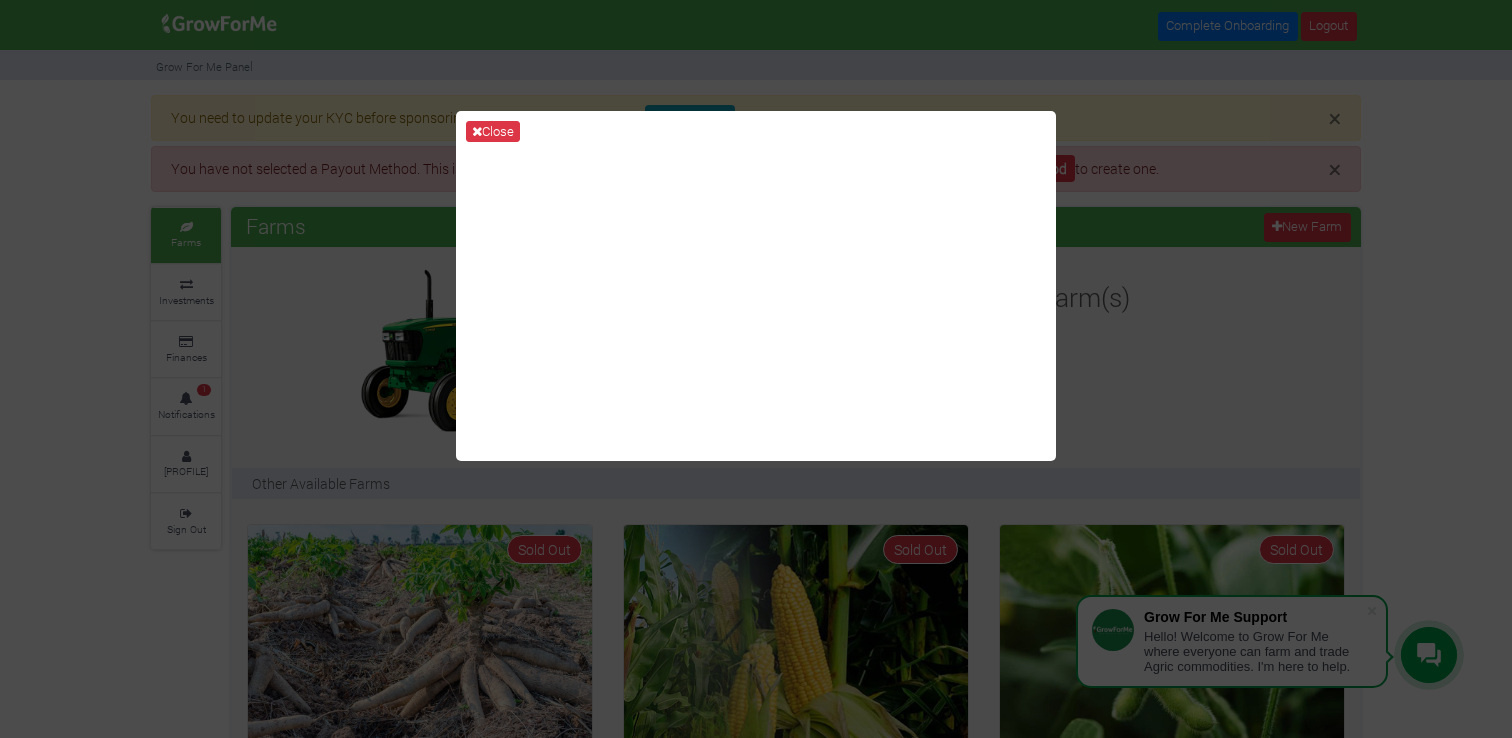 scroll, scrollTop: 0, scrollLeft: 0, axis: both 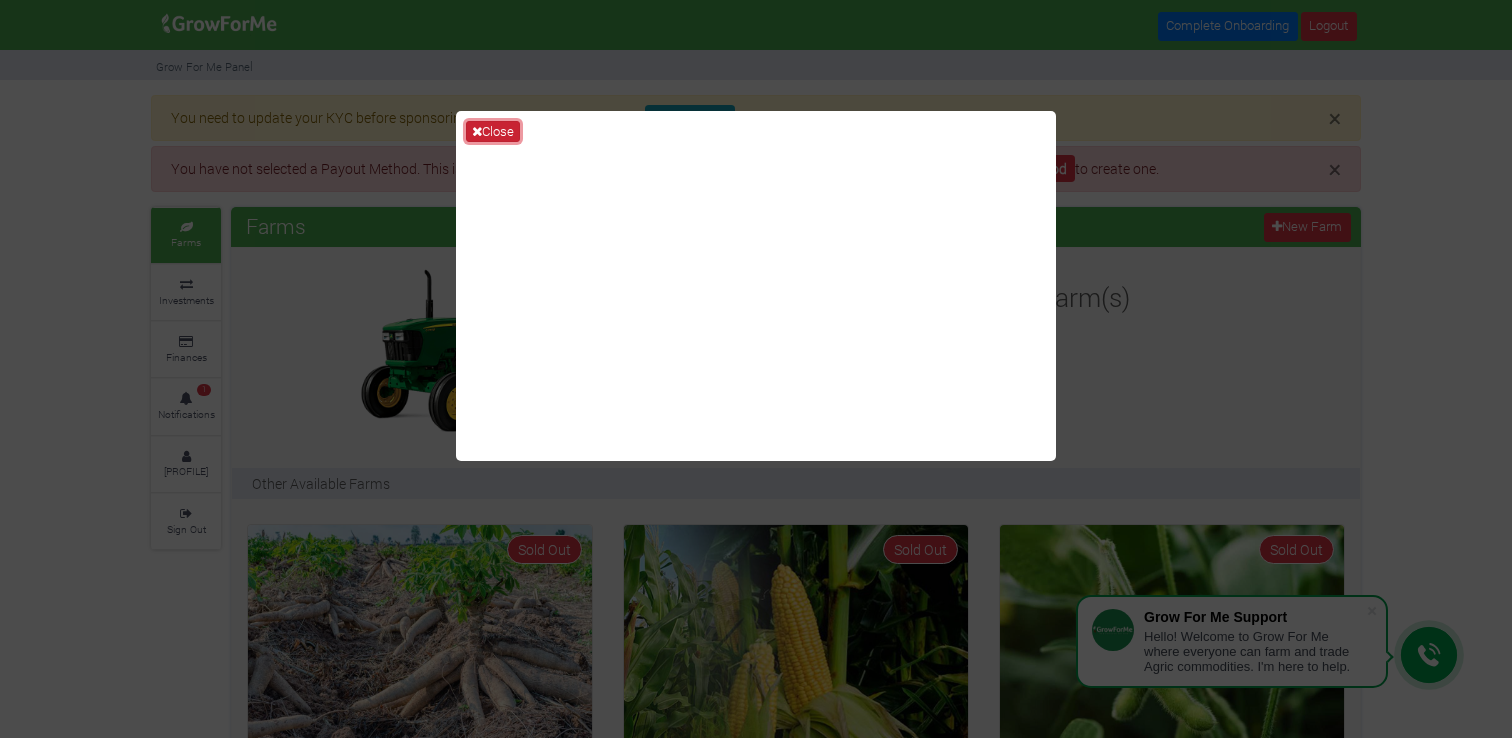 click on "Close" at bounding box center (493, 132) 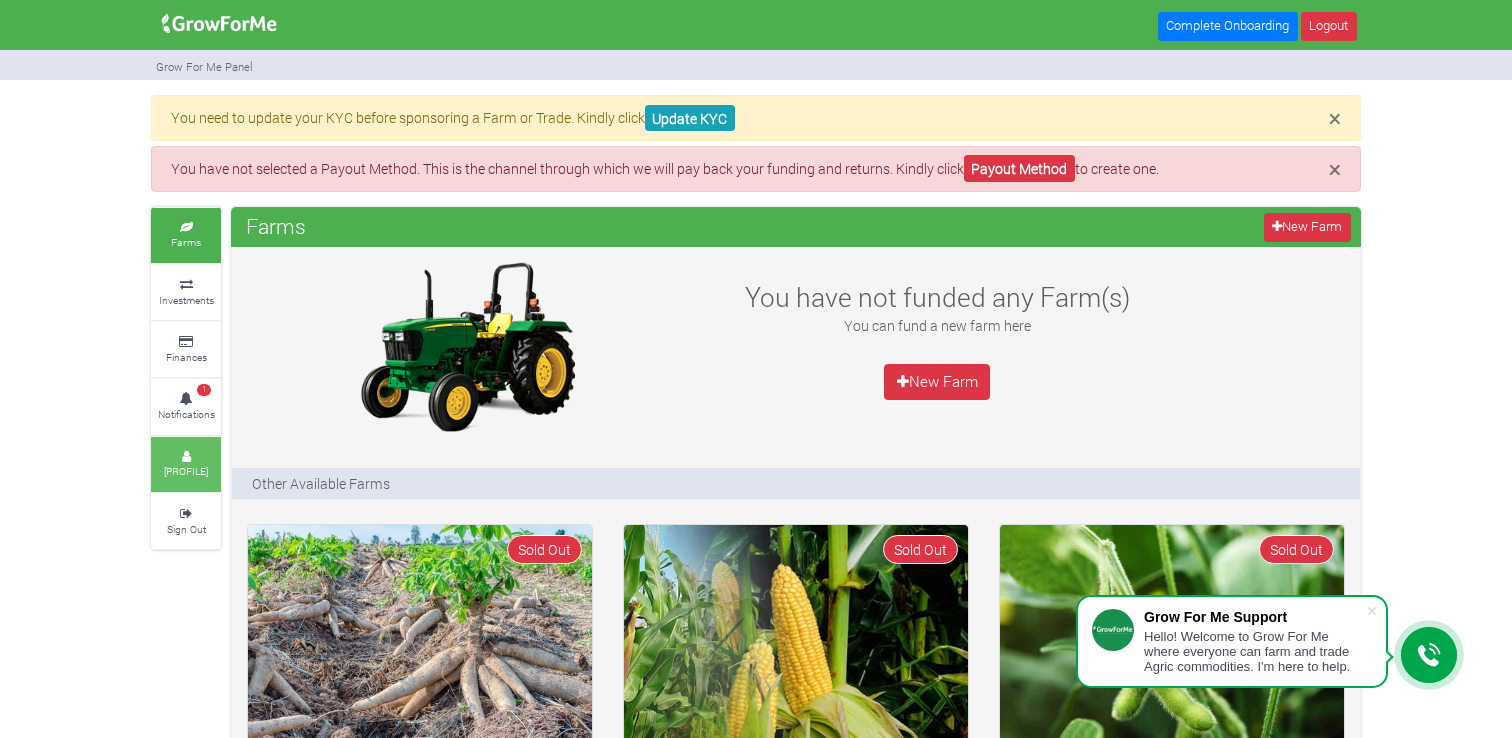 click on "Profile" at bounding box center (186, 471) 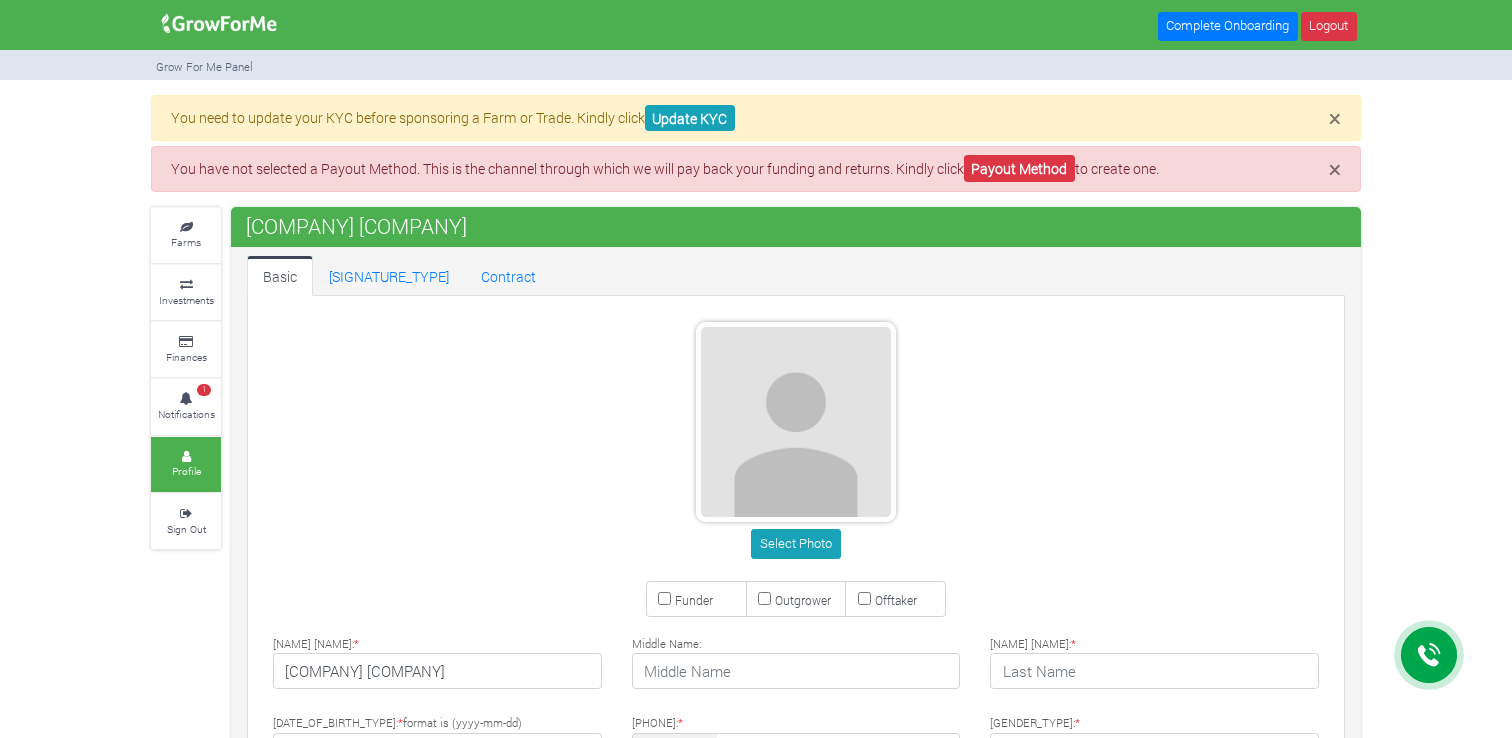 scroll, scrollTop: 0, scrollLeft: 0, axis: both 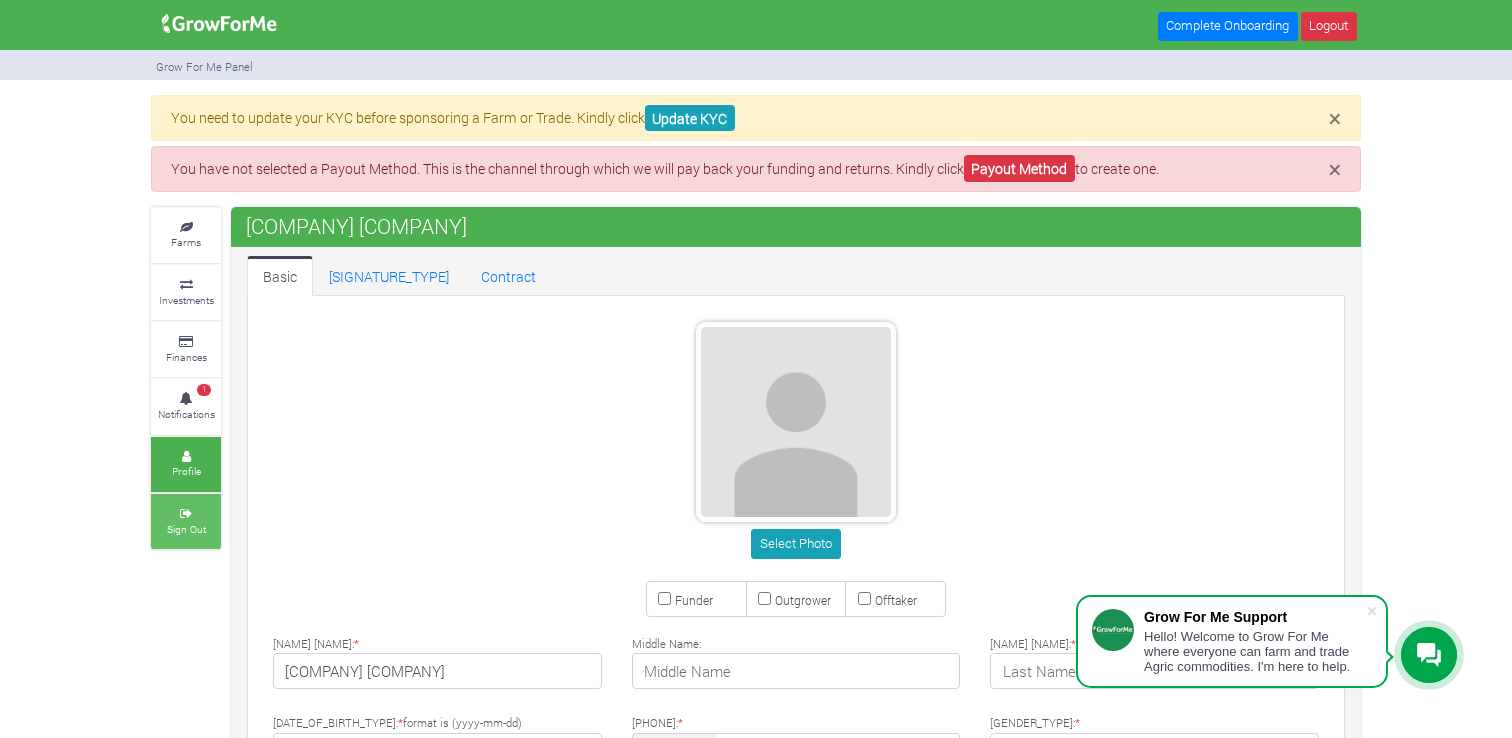 click on "Sign Out" at bounding box center [186, 529] 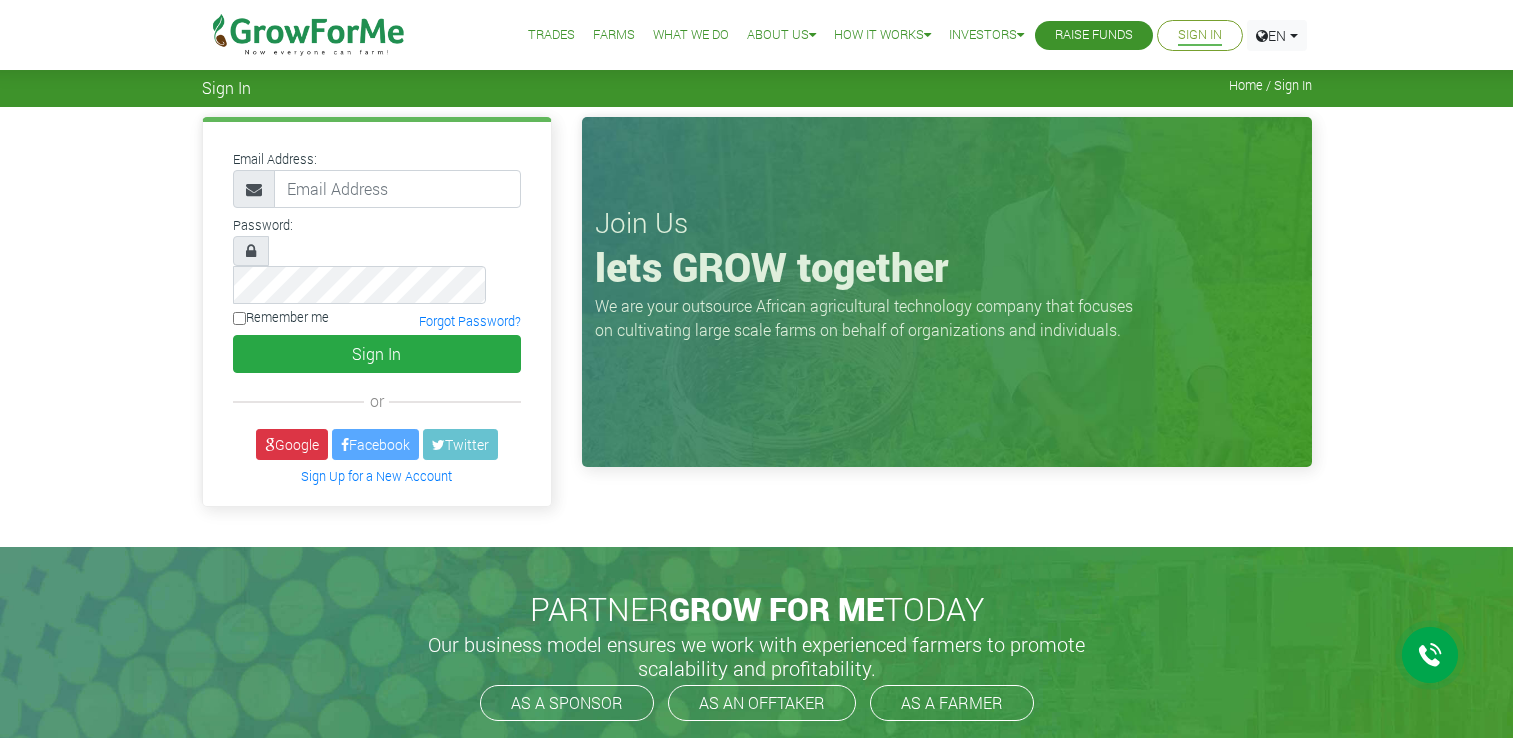 scroll, scrollTop: 0, scrollLeft: 0, axis: both 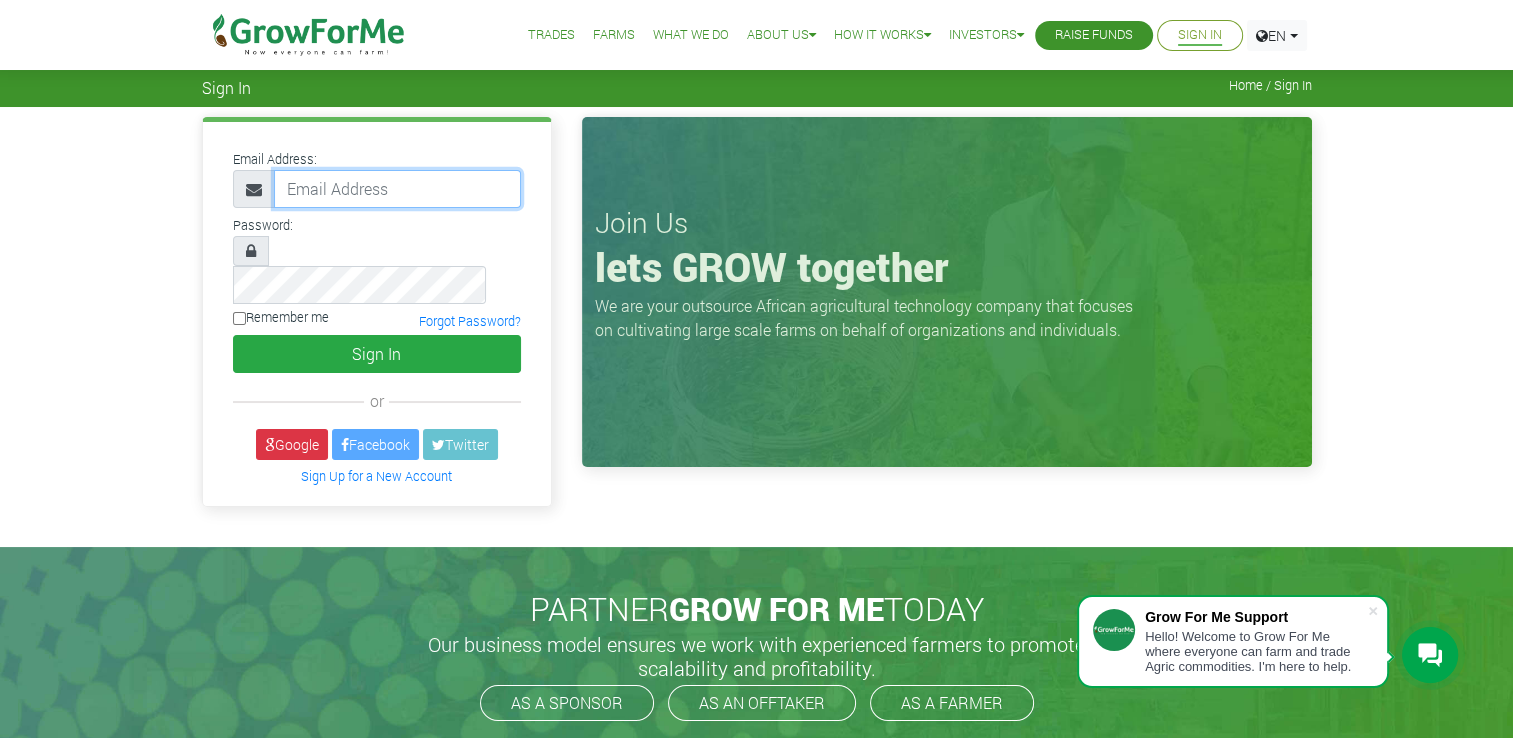 click at bounding box center (397, 189) 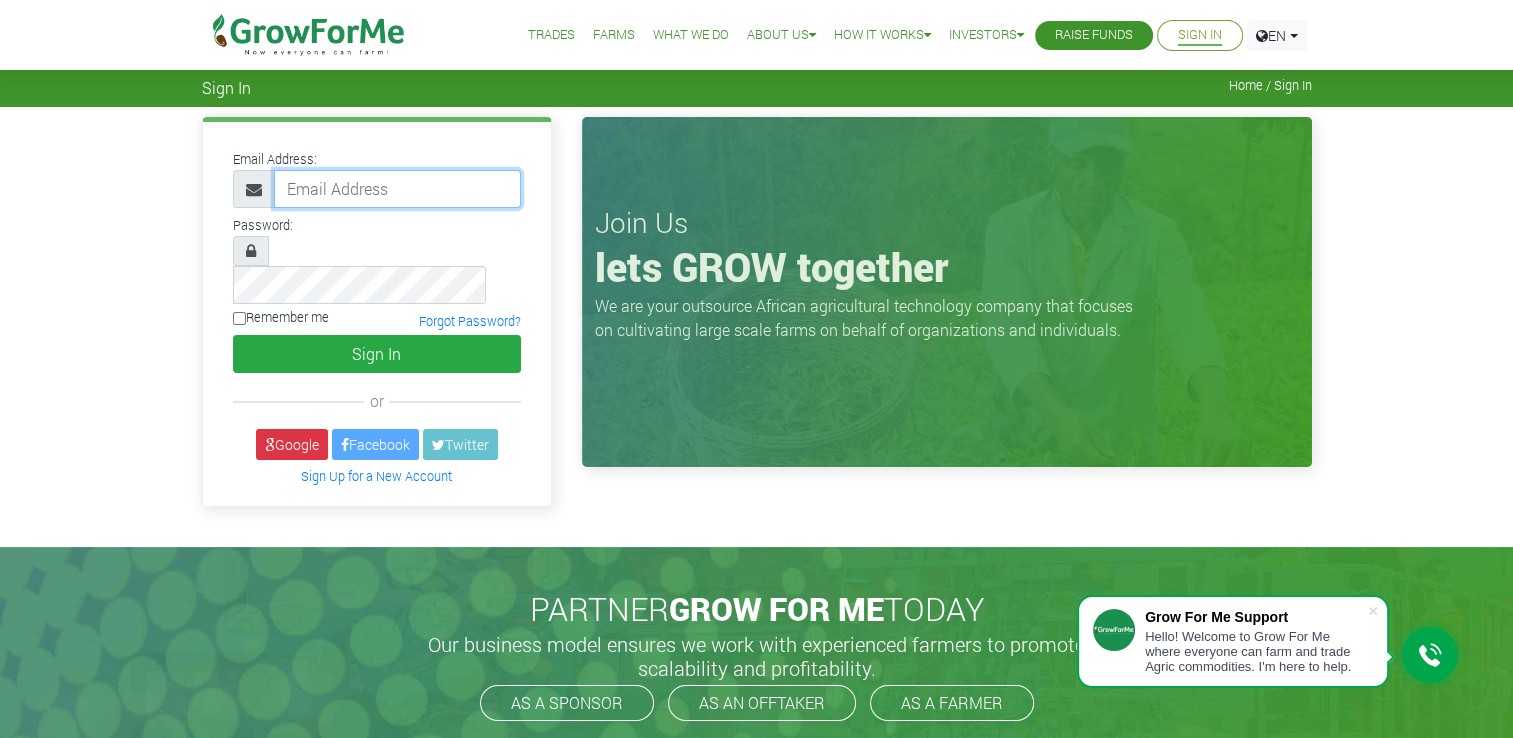 type on "0256375258@growforme.com" 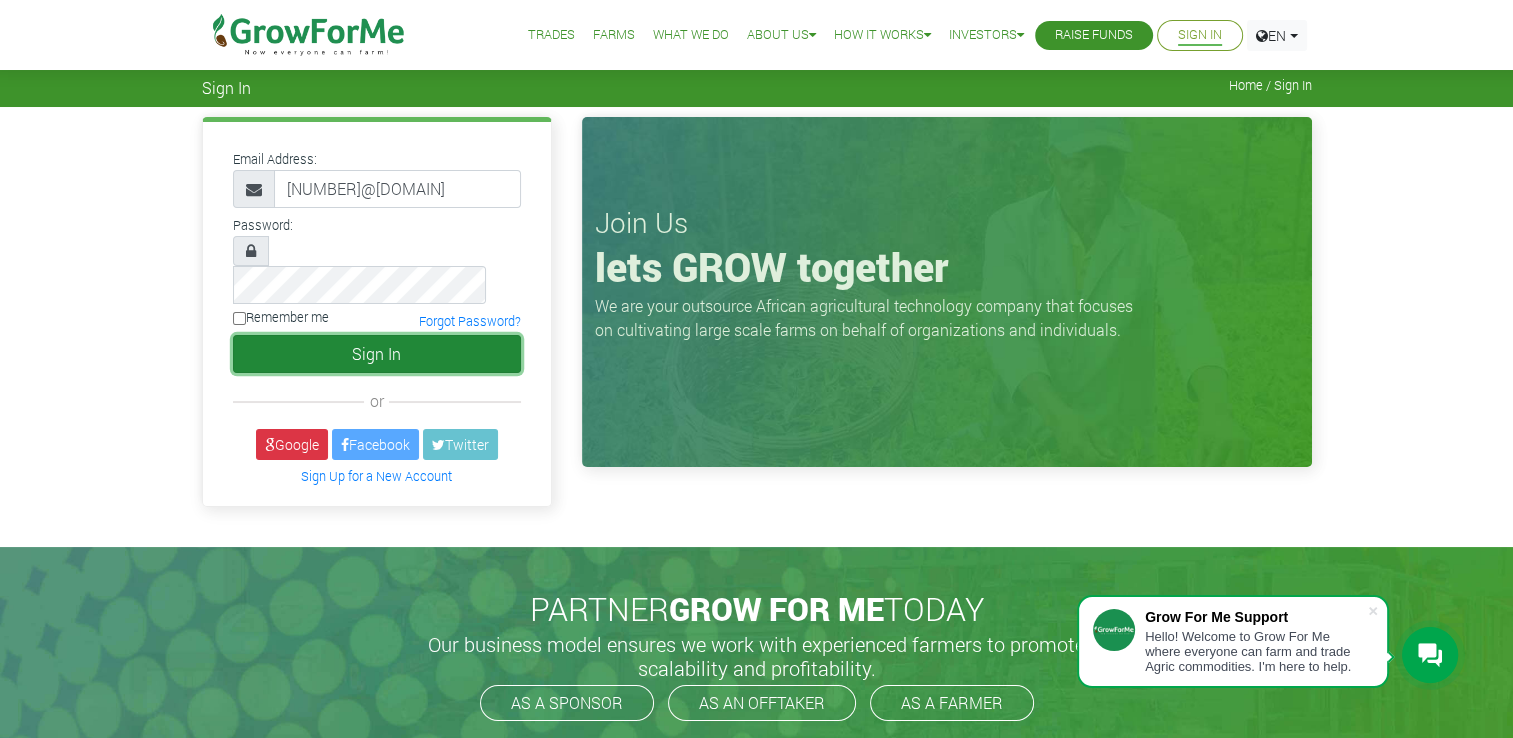 click on "Sign In" at bounding box center [377, 354] 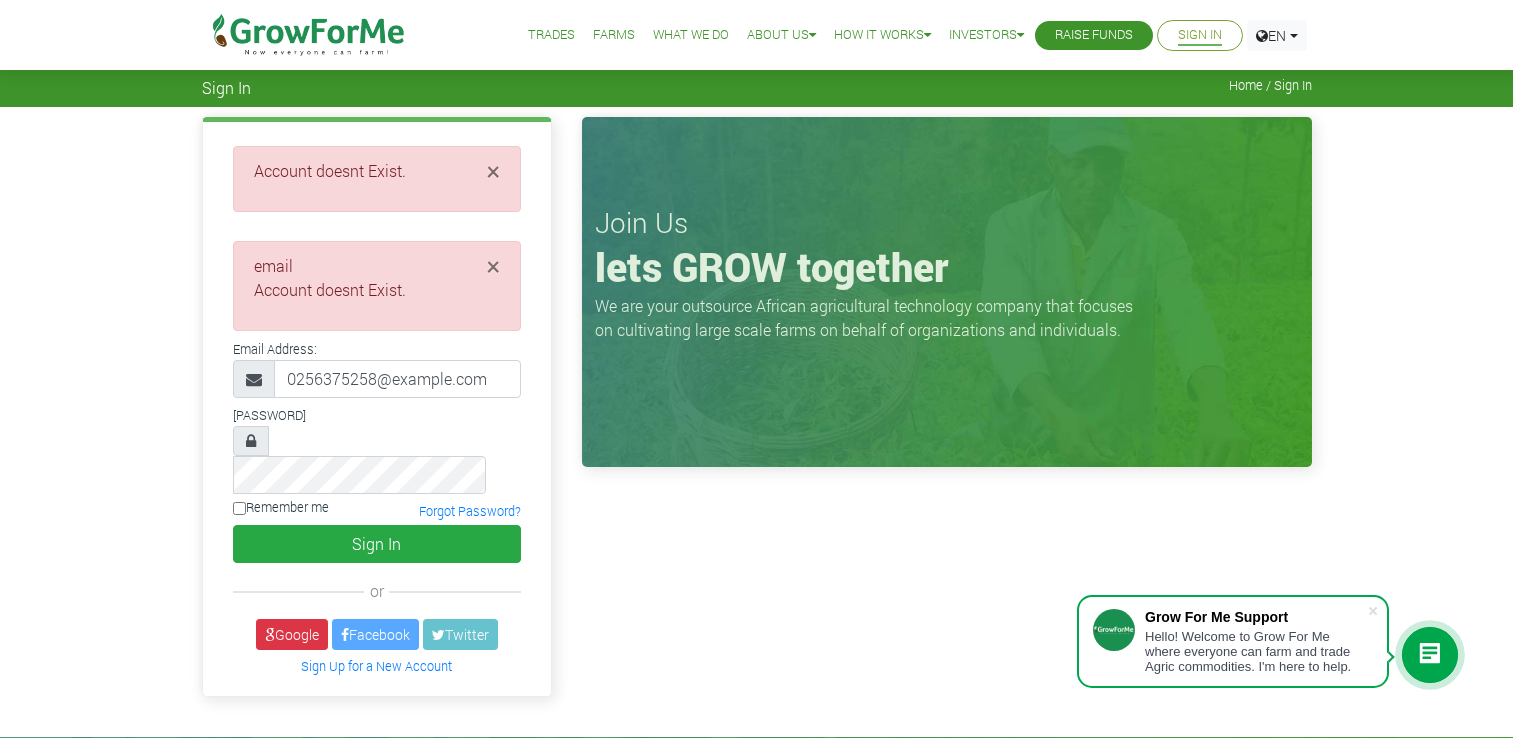 scroll, scrollTop: 0, scrollLeft: 0, axis: both 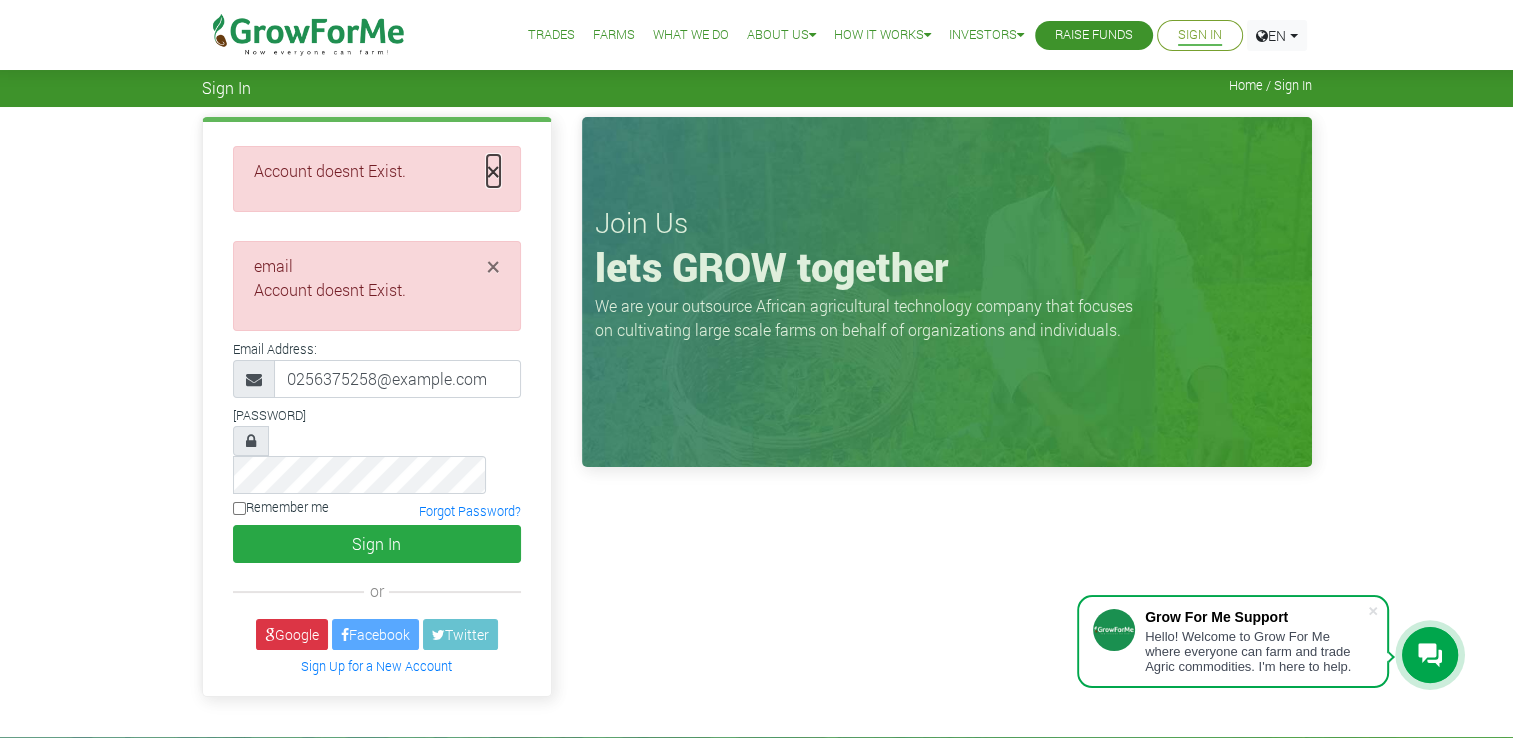 click on "×" at bounding box center (493, 171) 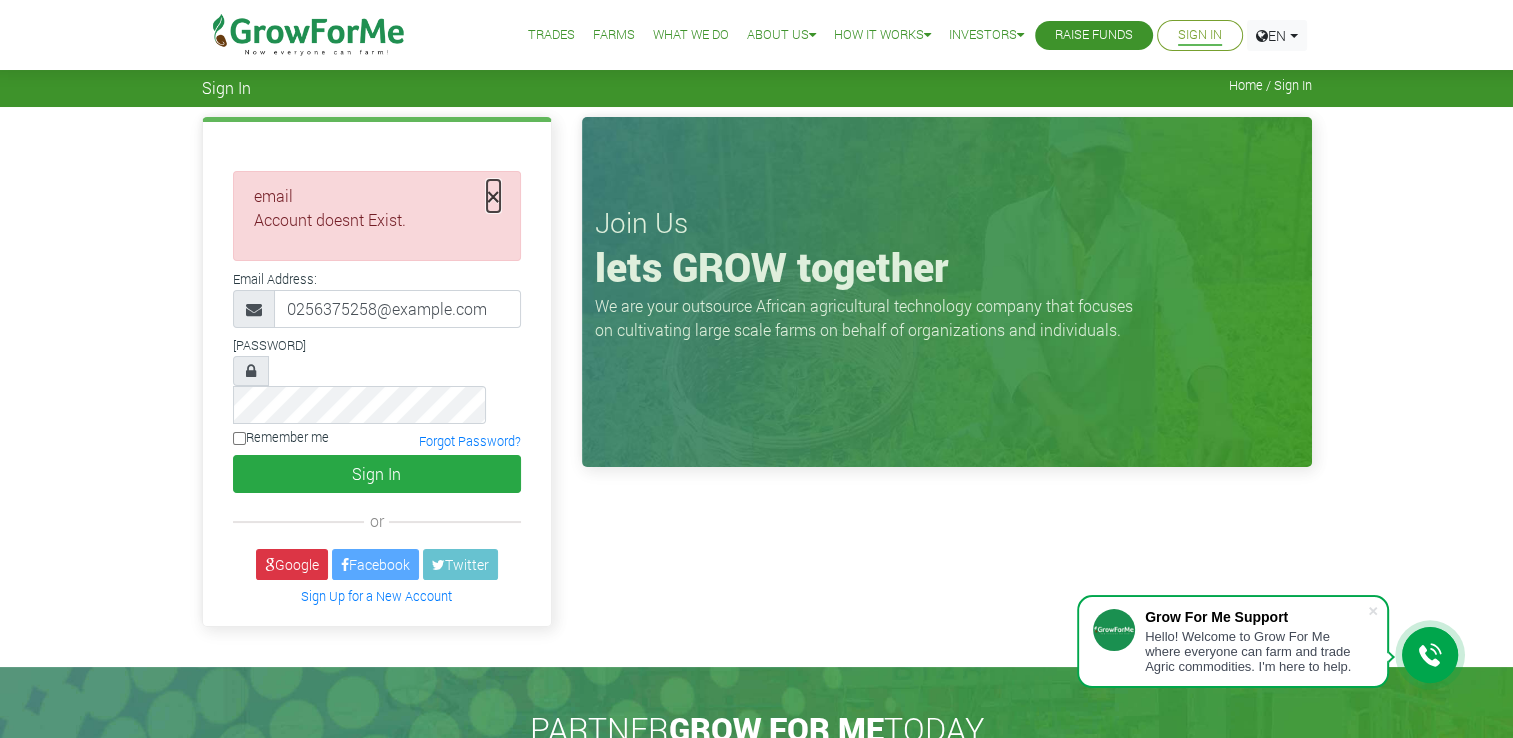 click on "×" at bounding box center (493, 196) 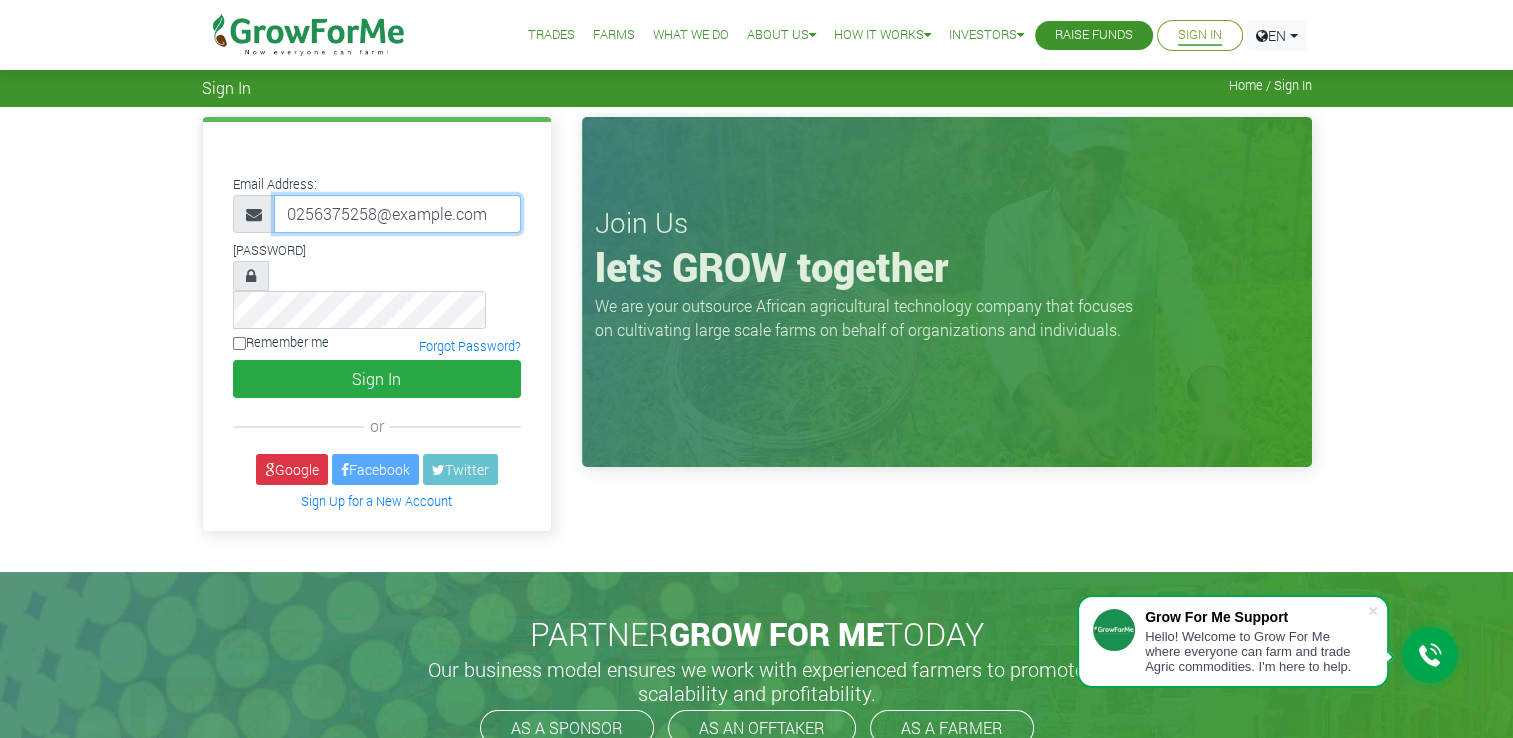 click on "0256375258@growforme.com" at bounding box center (397, 214) 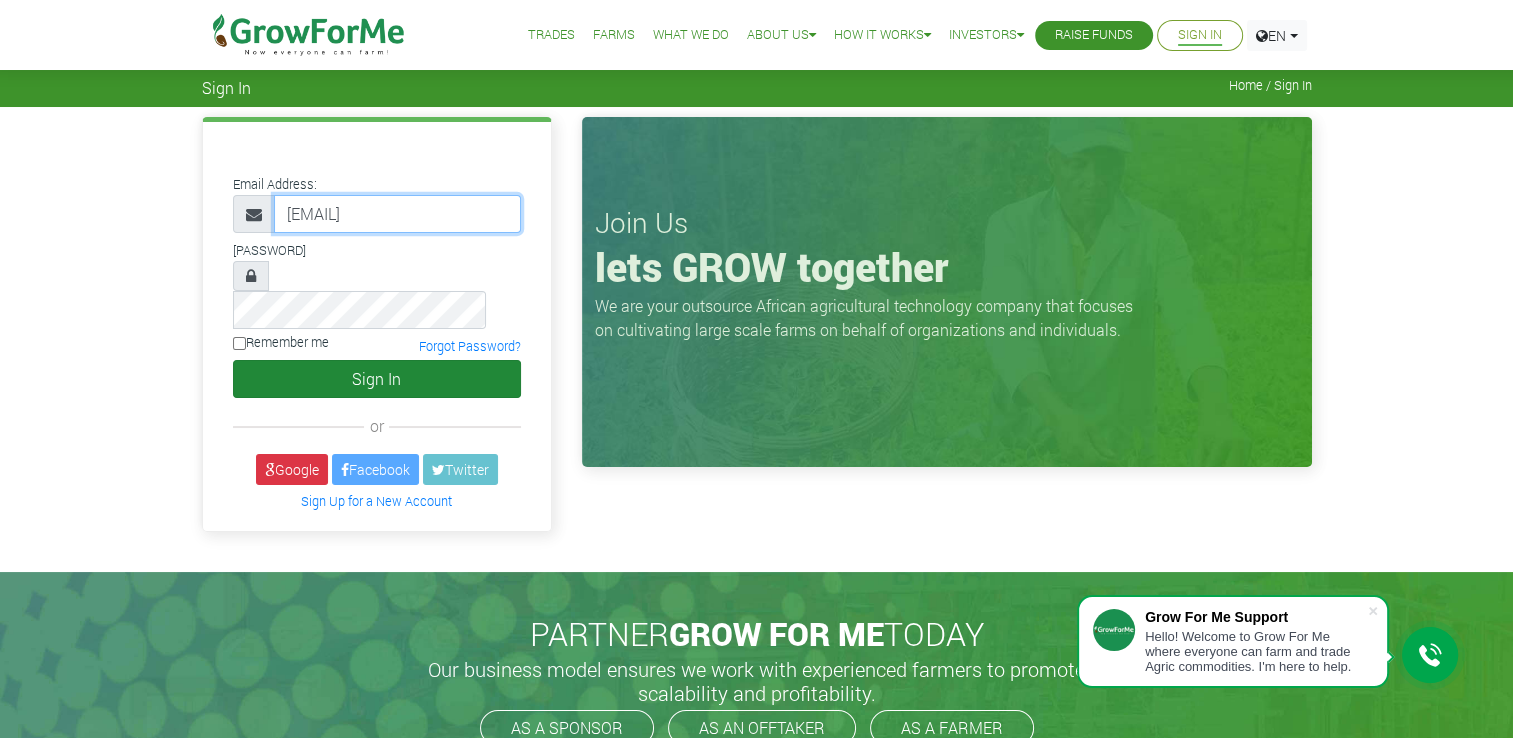 type on "233256375258@growforme.com" 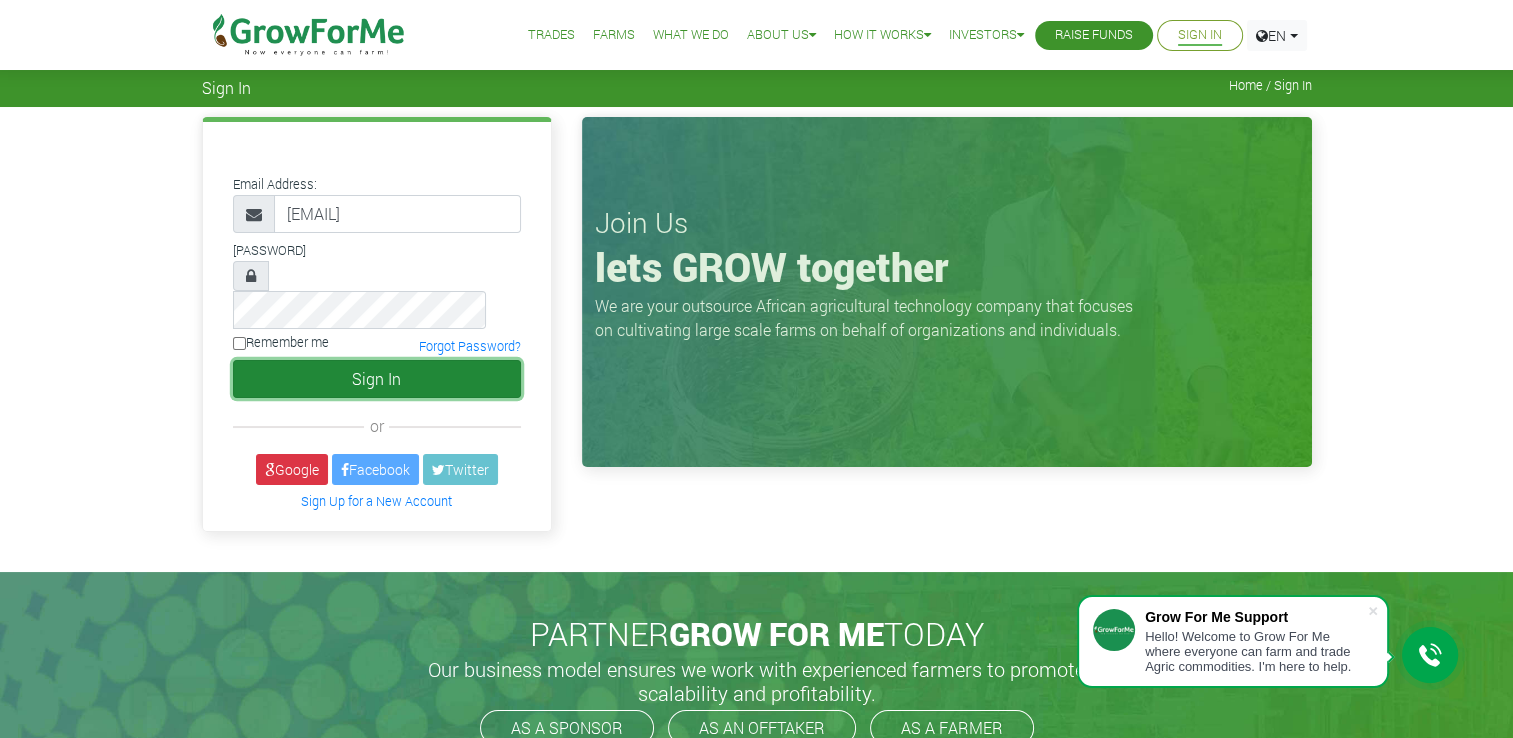 click on "Sign In" at bounding box center [377, 379] 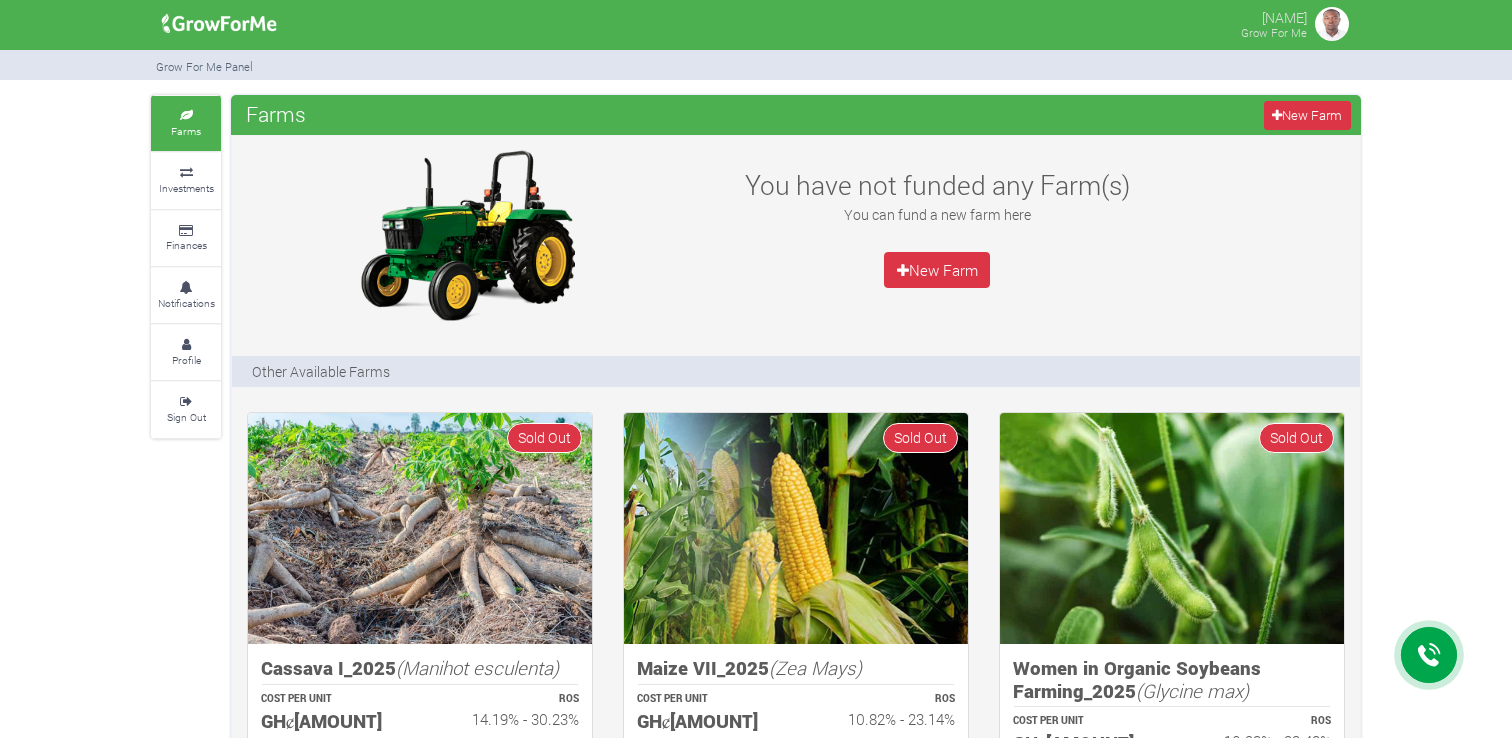 scroll, scrollTop: 0, scrollLeft: 0, axis: both 